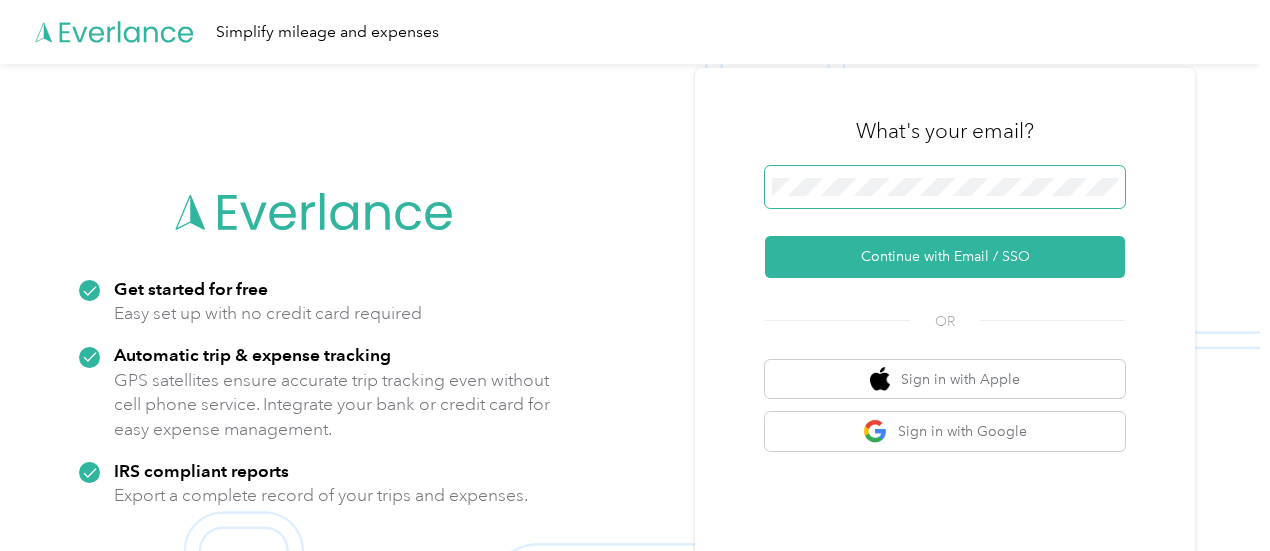scroll, scrollTop: 0, scrollLeft: 0, axis: both 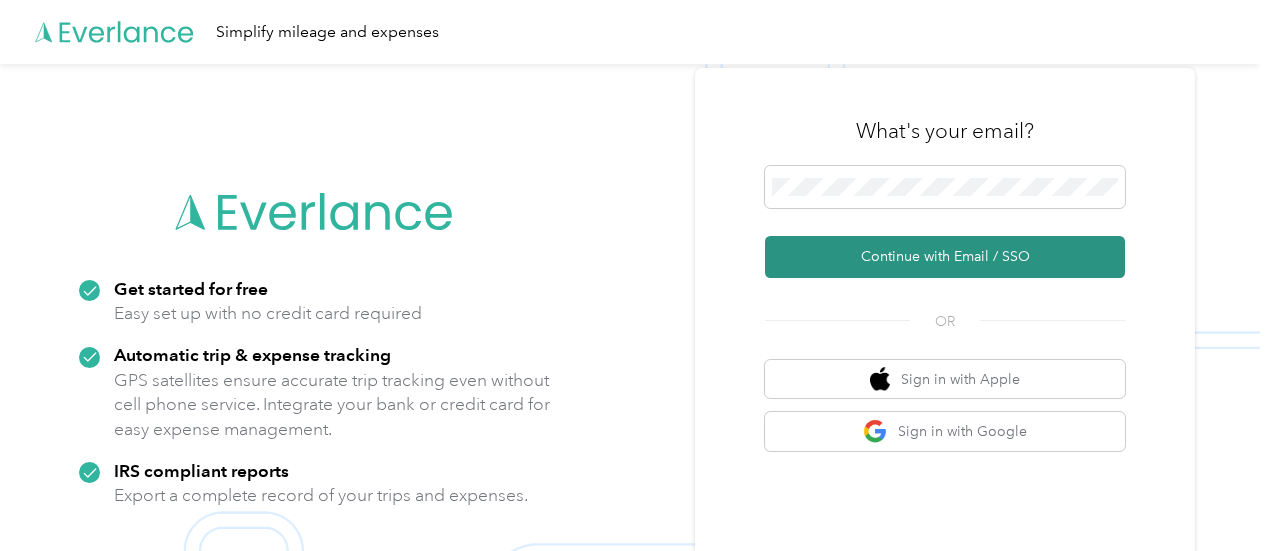 click on "Continue with Email / SSO" at bounding box center [945, 257] 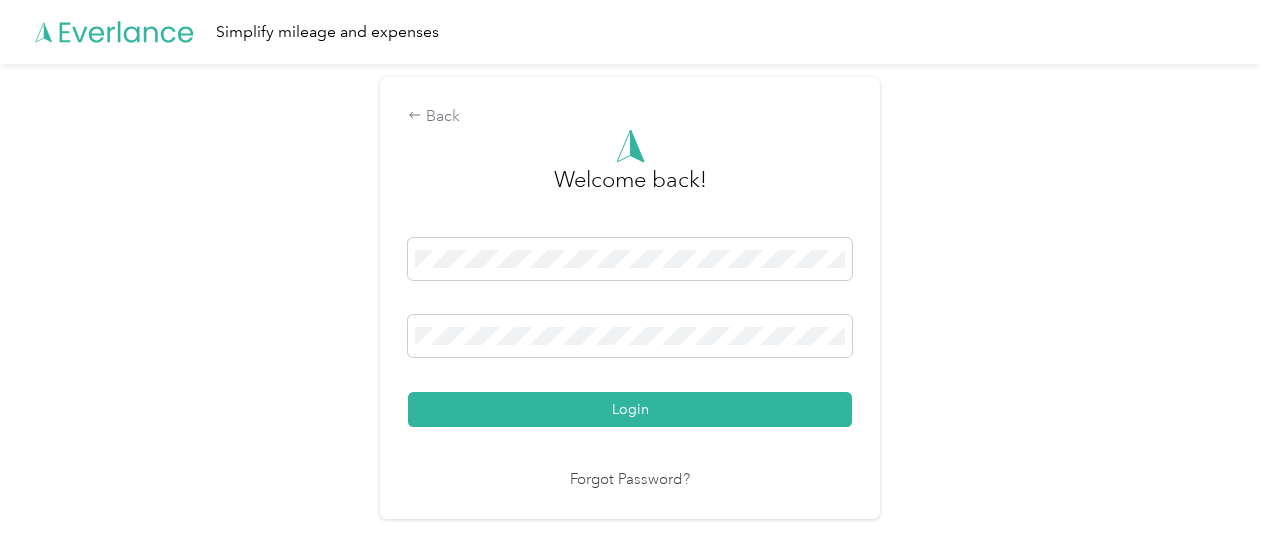 click on "Login" at bounding box center (630, 409) 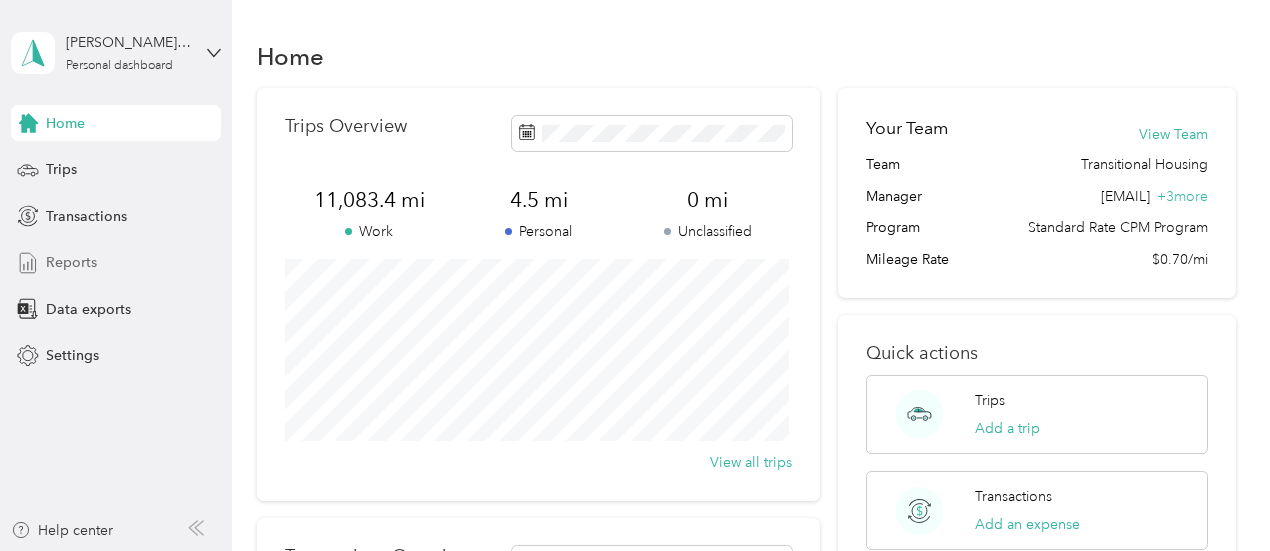 click on "Reports" at bounding box center (116, 263) 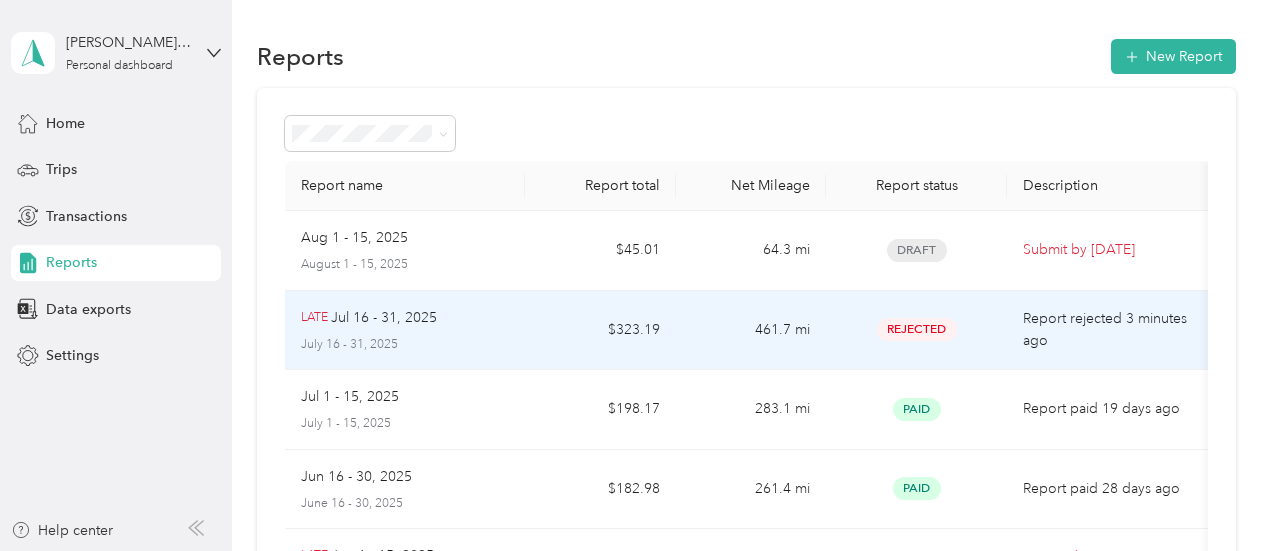 click on "Report rejected 3 minutes ago" at bounding box center [1107, 330] 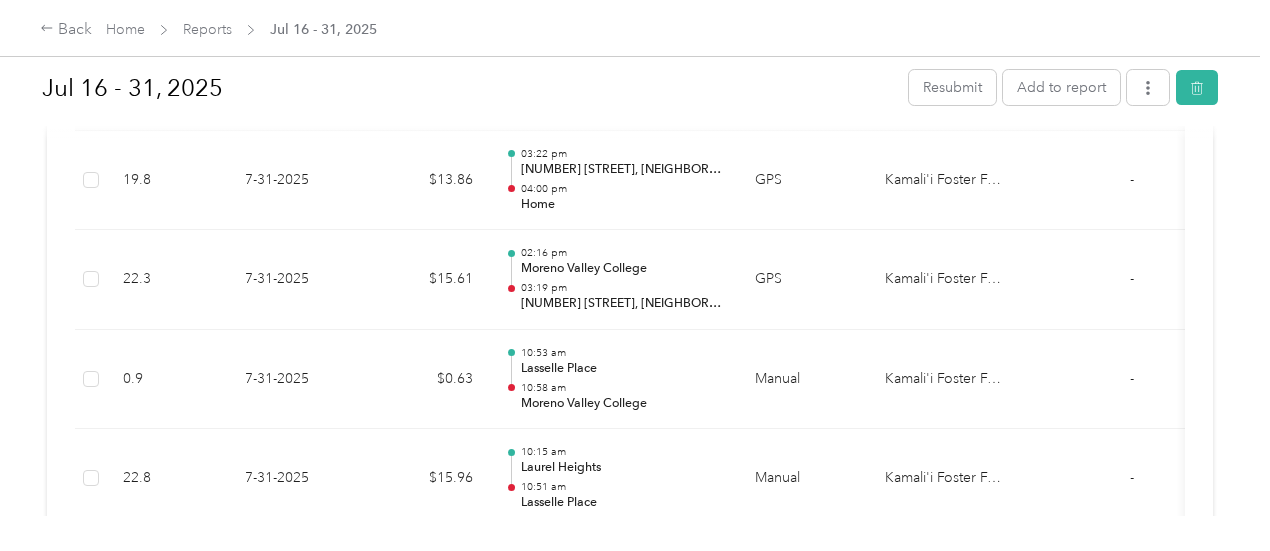 scroll, scrollTop: 0, scrollLeft: 0, axis: both 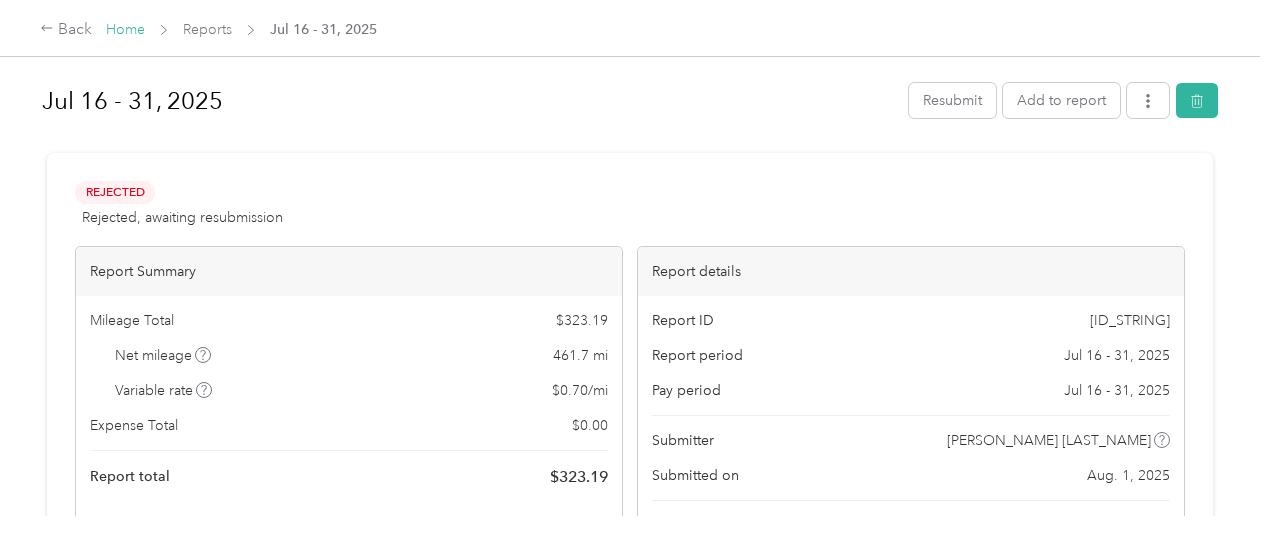 click on "Home" at bounding box center [125, 29] 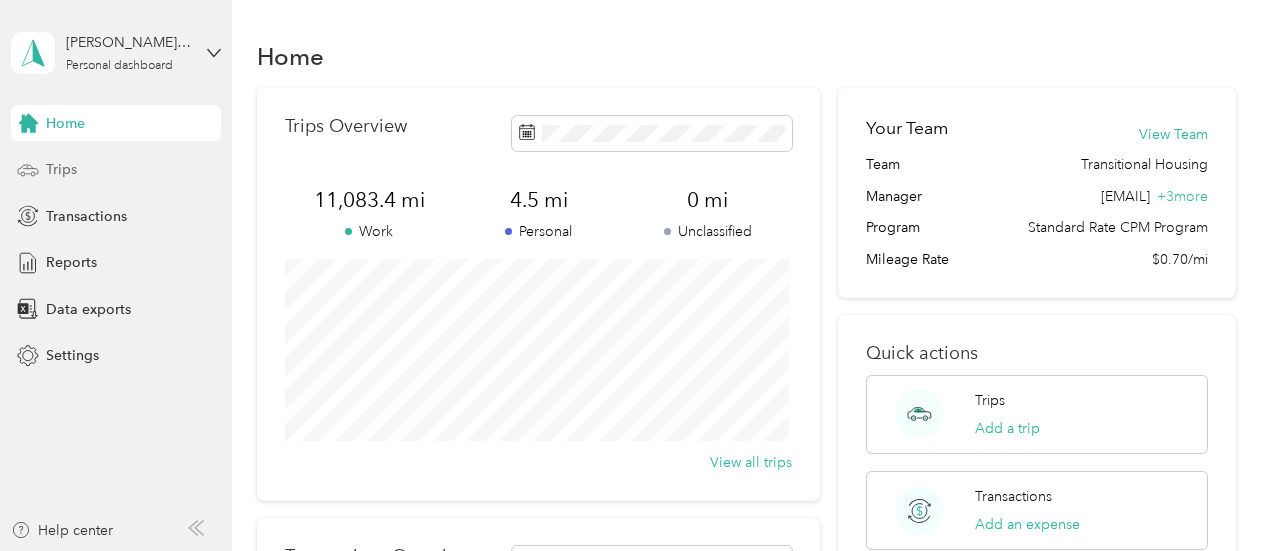 click on "Trips" at bounding box center [116, 170] 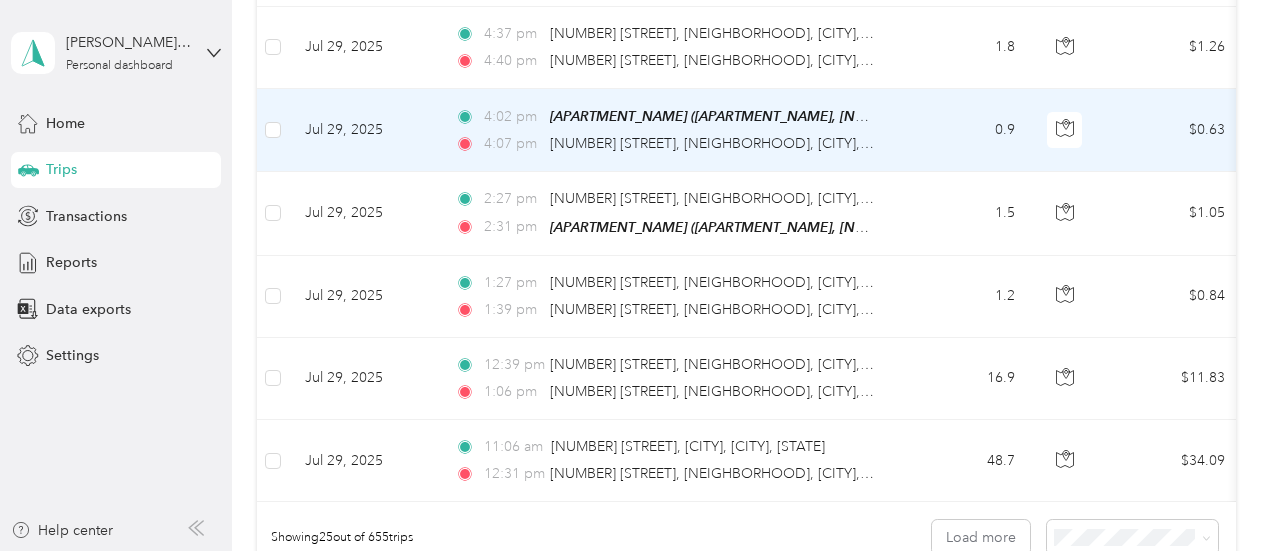 scroll, scrollTop: 2000, scrollLeft: 0, axis: vertical 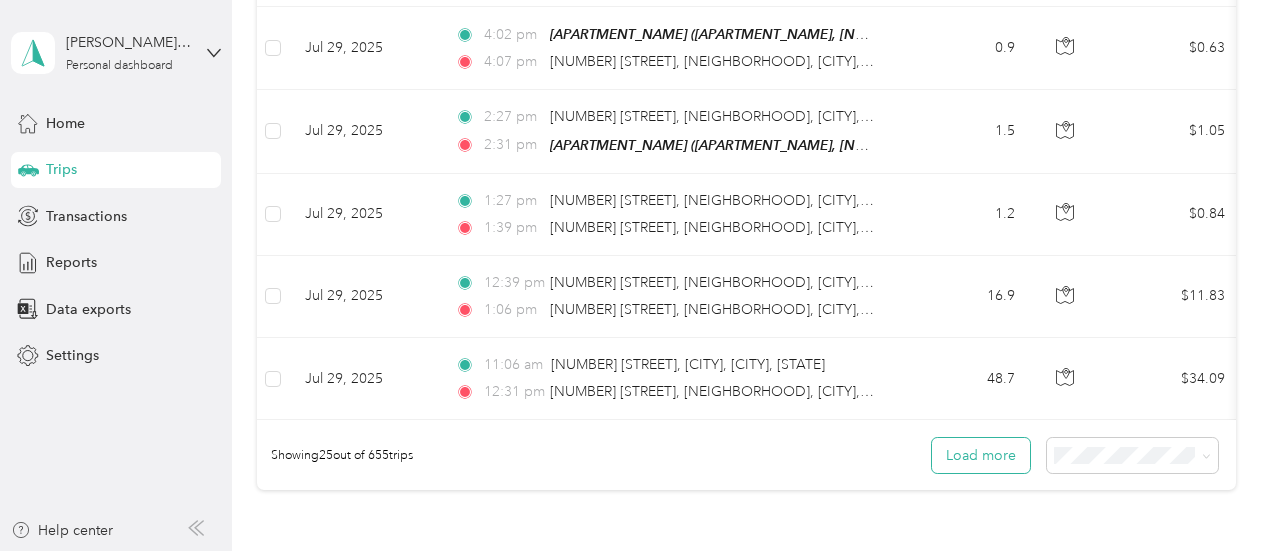 click on "Load more" at bounding box center [981, 455] 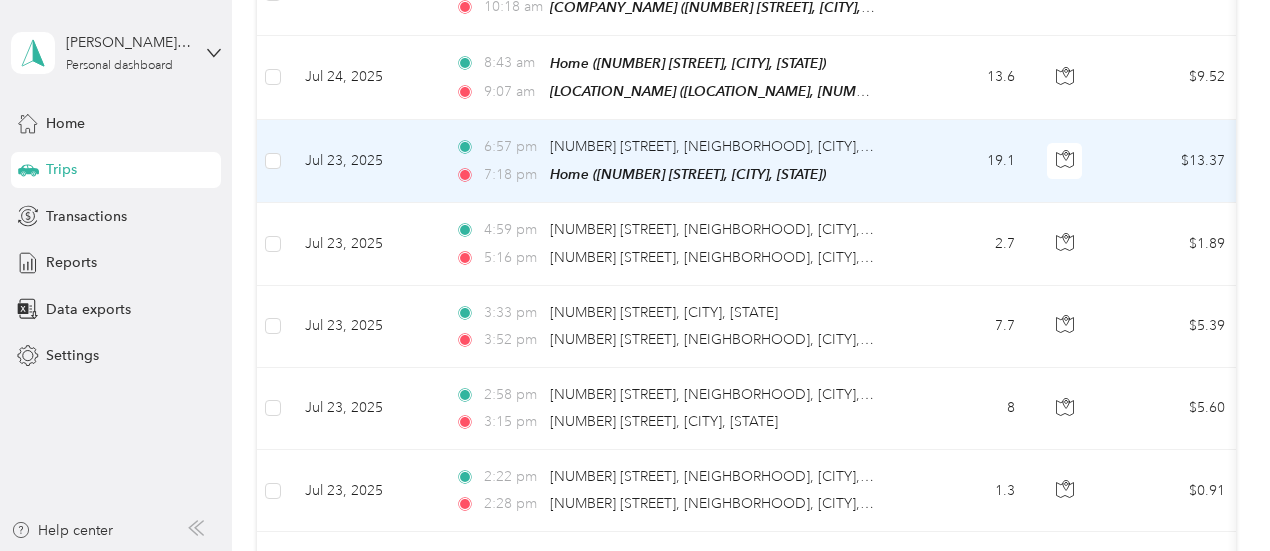 scroll, scrollTop: 3900, scrollLeft: 0, axis: vertical 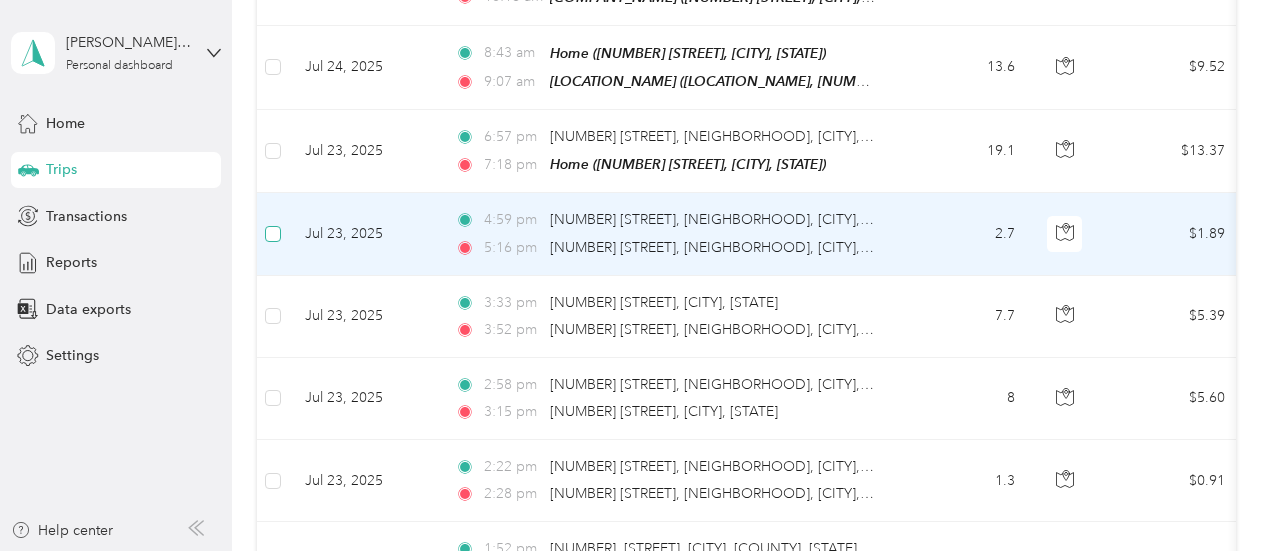 click at bounding box center [273, 234] 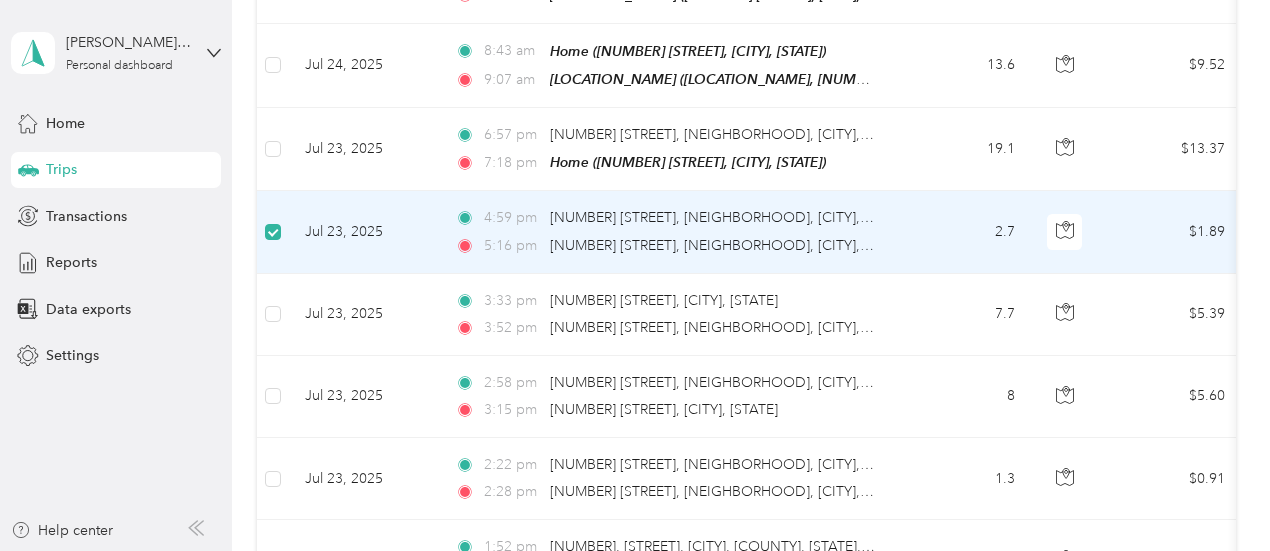 scroll, scrollTop: 3898, scrollLeft: 0, axis: vertical 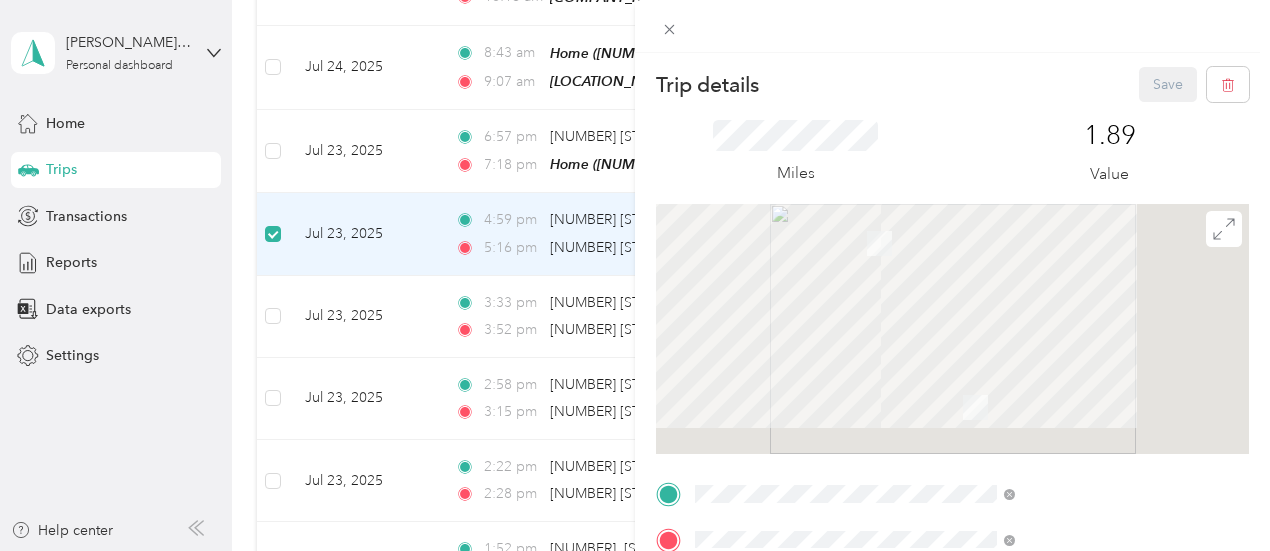 click on "Trip details Save This trip cannot be edited because it is either under review, approved, or paid. Contact your Team Manager to edit it. Miles [DISTANCE] Value  TO Add photo" at bounding box center (635, 275) 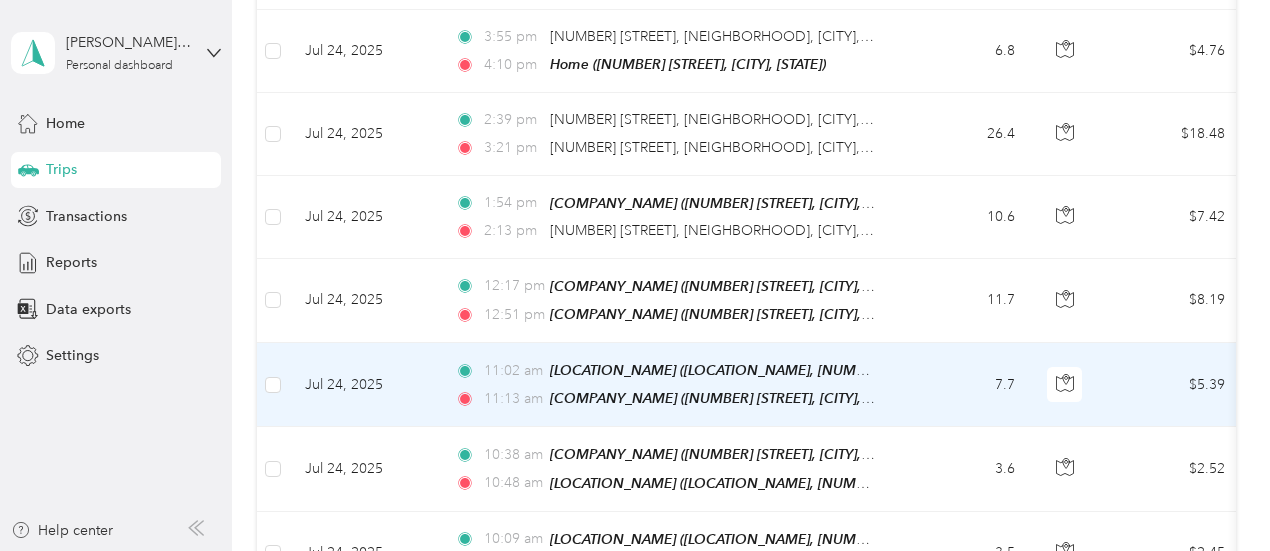 scroll, scrollTop: 3298, scrollLeft: 0, axis: vertical 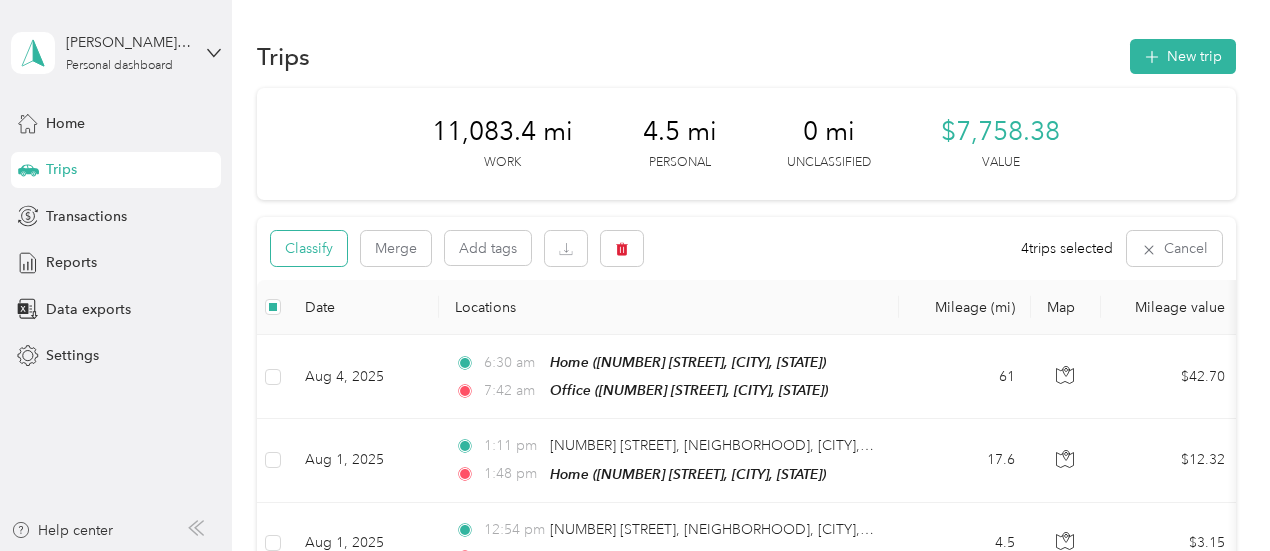 click on "Classify" at bounding box center (309, 248) 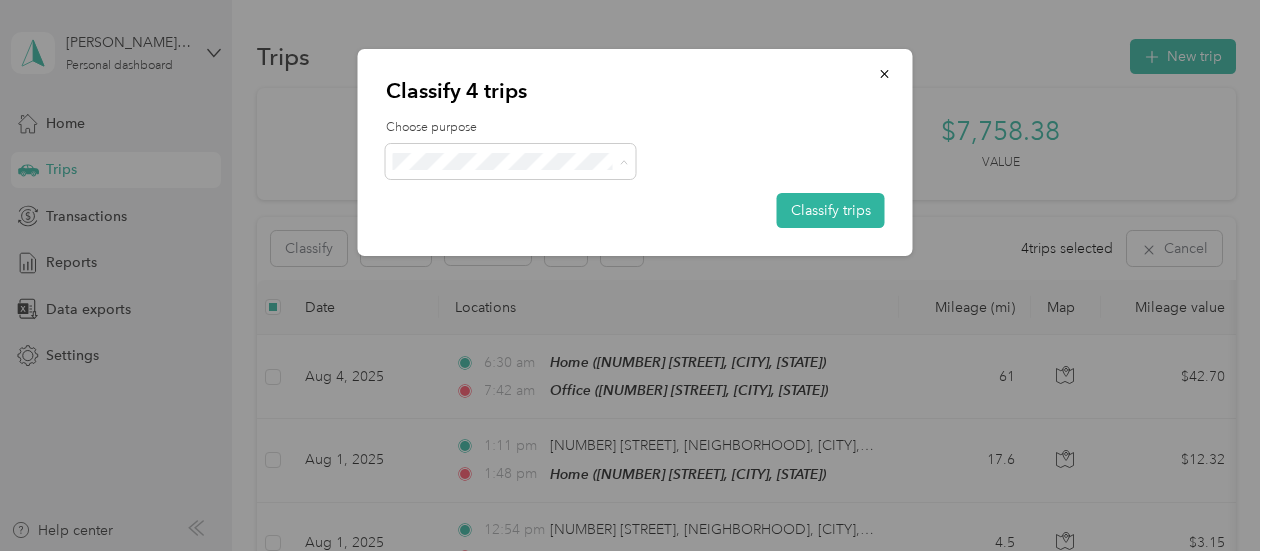 click on "Personal" at bounding box center (533, 233) 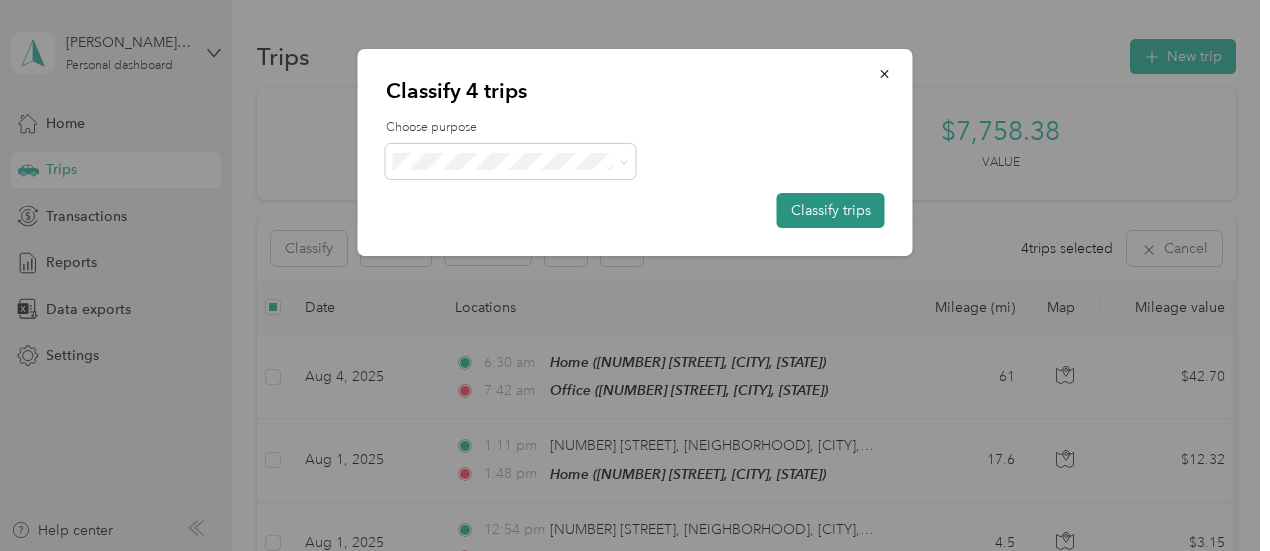 click on "Classify trips" at bounding box center [831, 210] 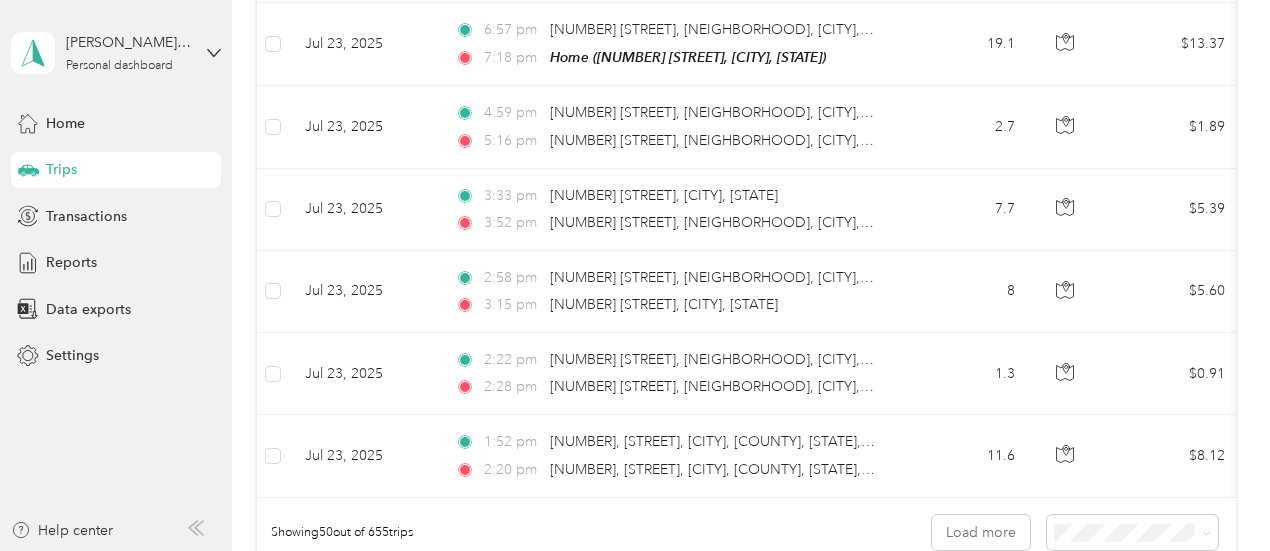 scroll, scrollTop: 4100, scrollLeft: 0, axis: vertical 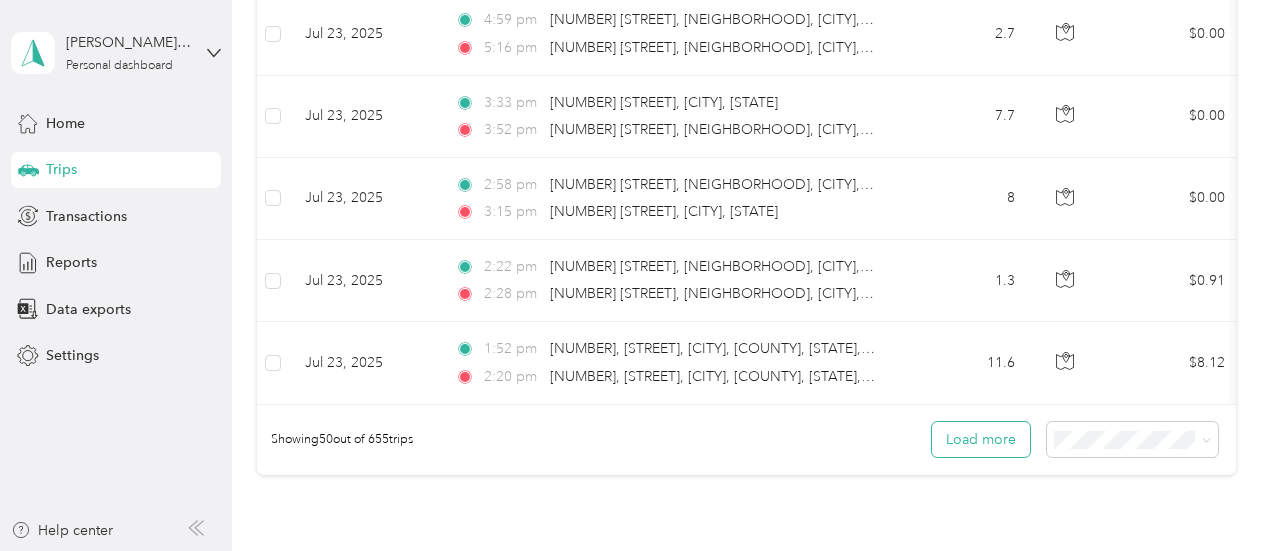 click on "Load more" at bounding box center [981, 439] 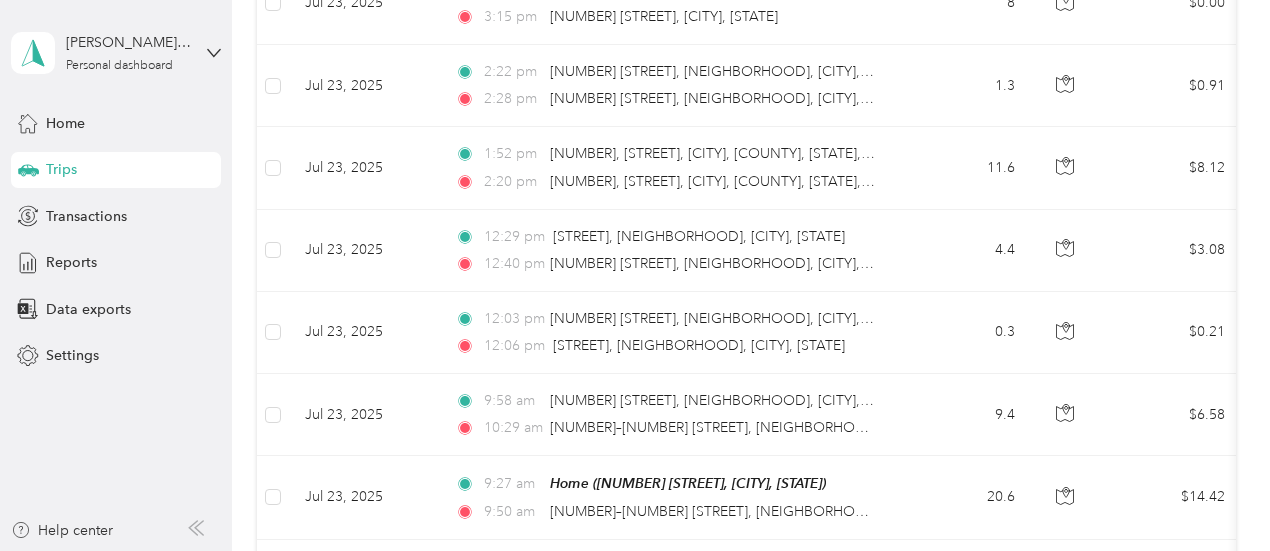 scroll, scrollTop: 4400, scrollLeft: 0, axis: vertical 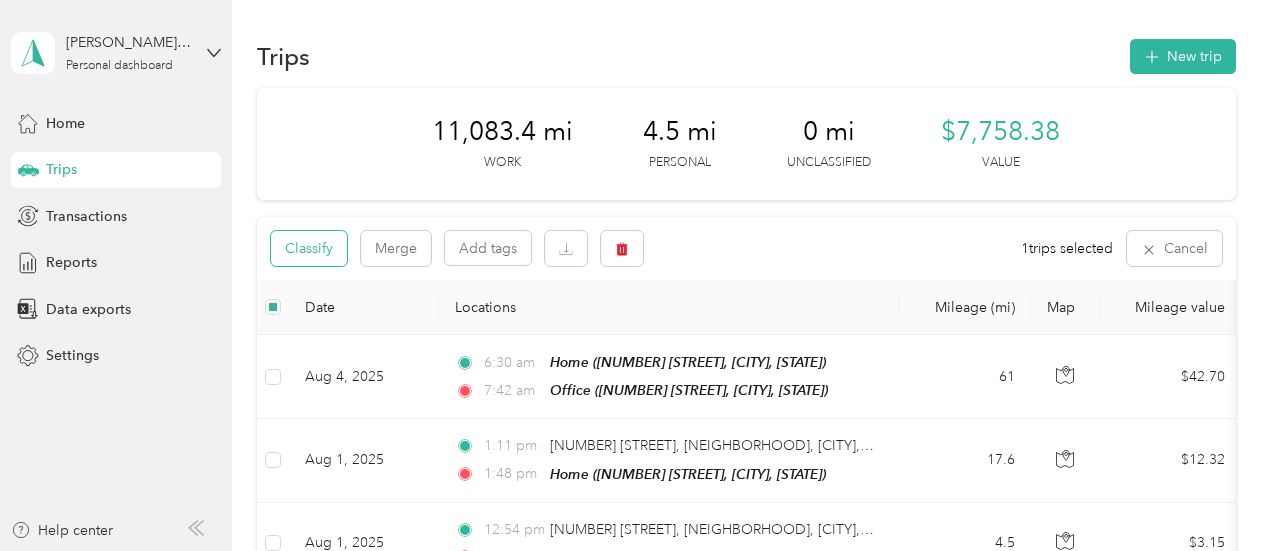 click on "Classify" at bounding box center (309, 248) 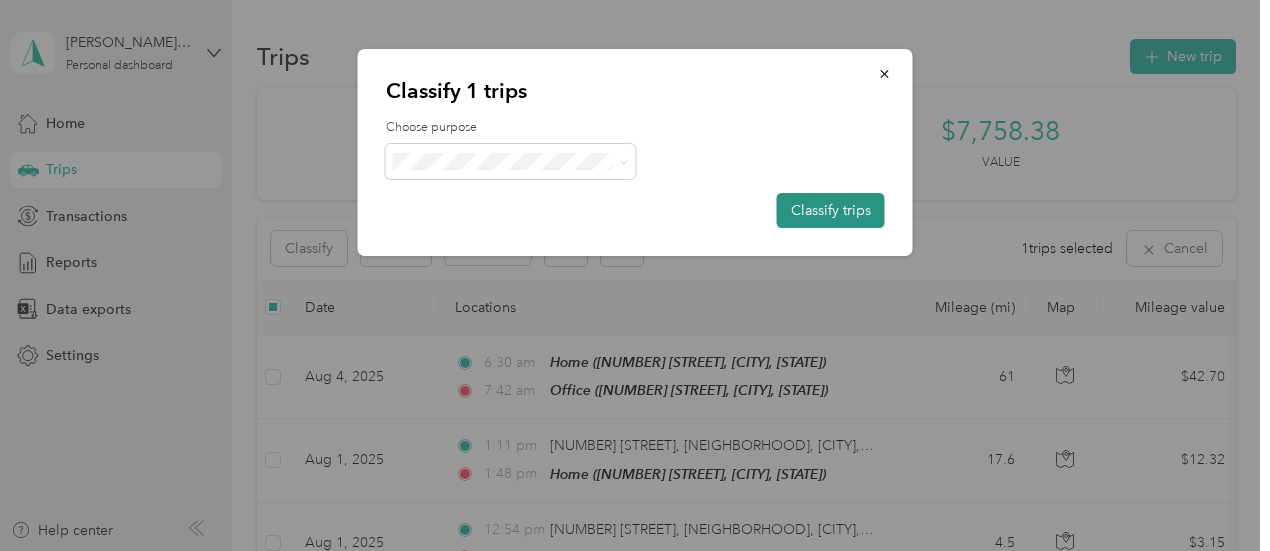 click on "Classify trips" at bounding box center (831, 210) 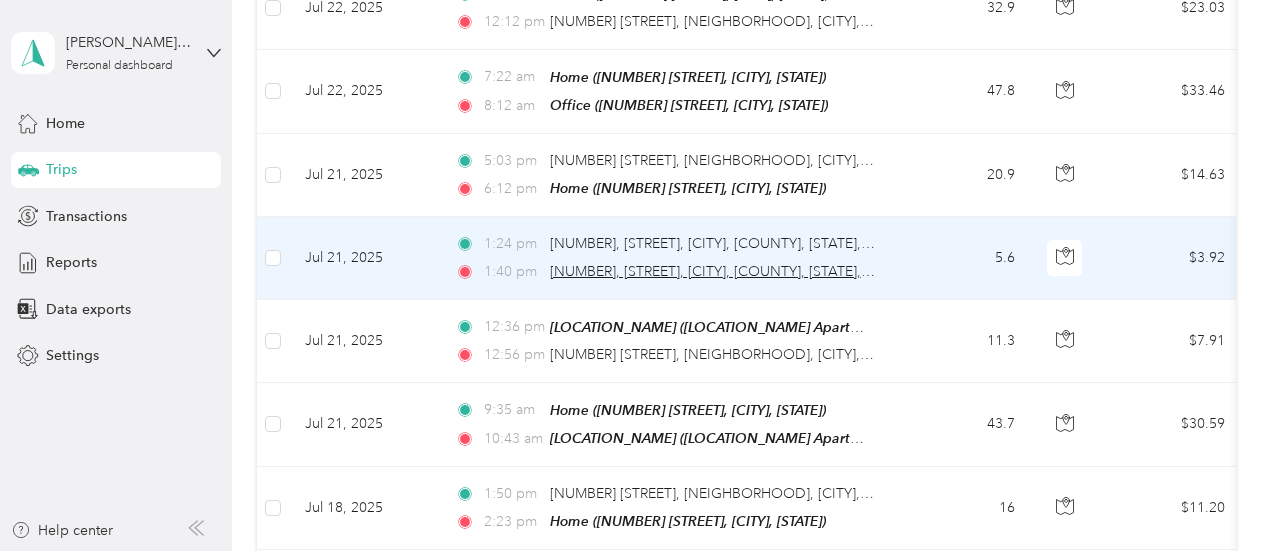 scroll, scrollTop: 5100, scrollLeft: 0, axis: vertical 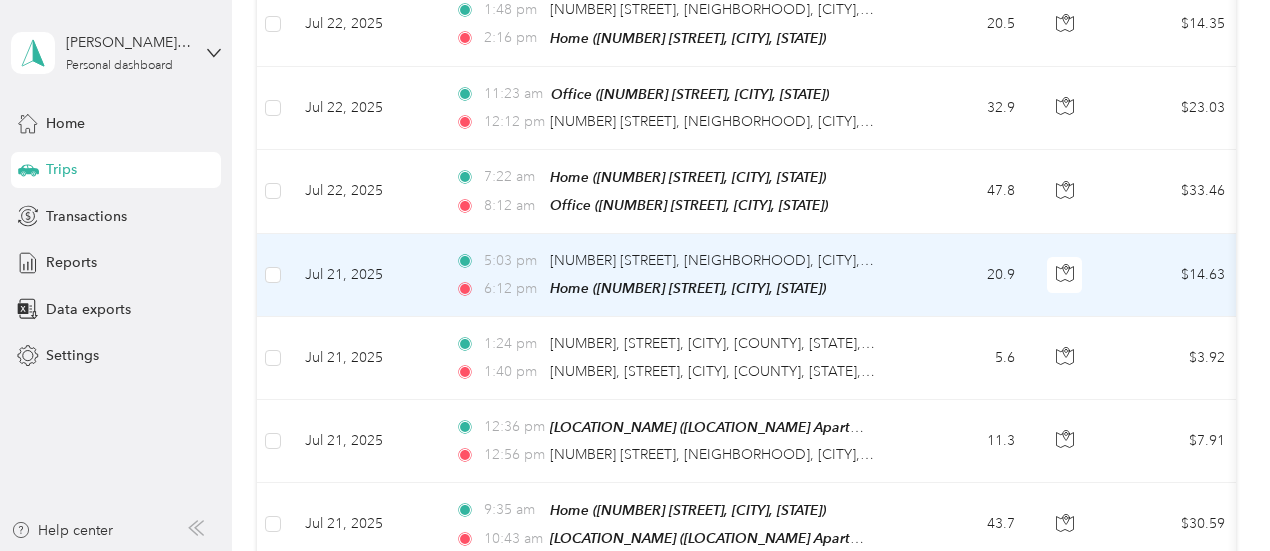 click on "20.9" at bounding box center (965, 275) 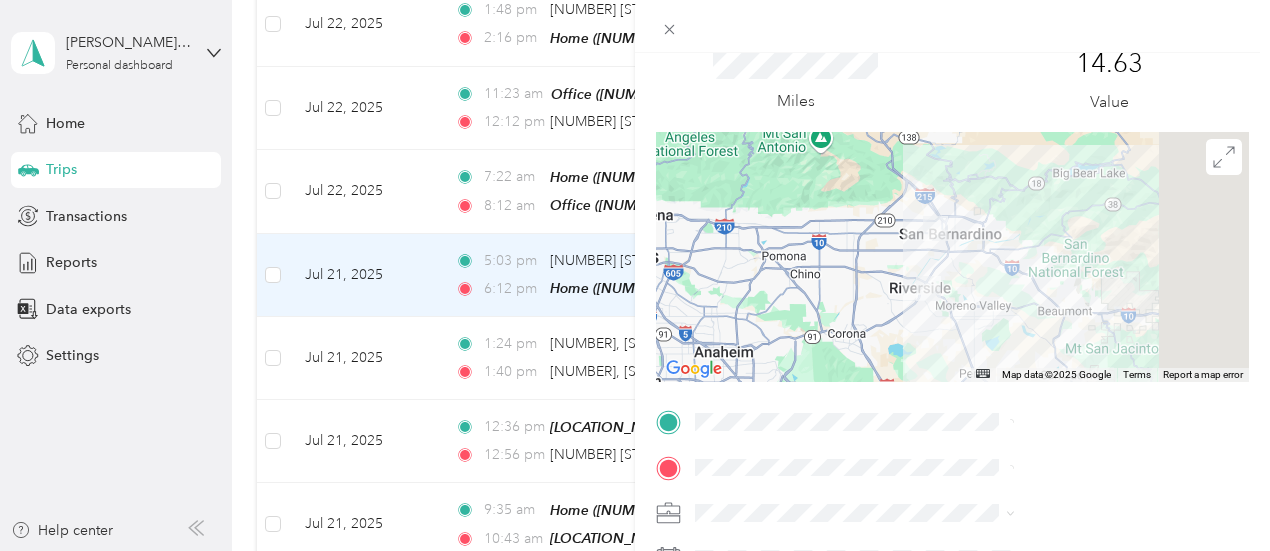 scroll, scrollTop: 200, scrollLeft: 0, axis: vertical 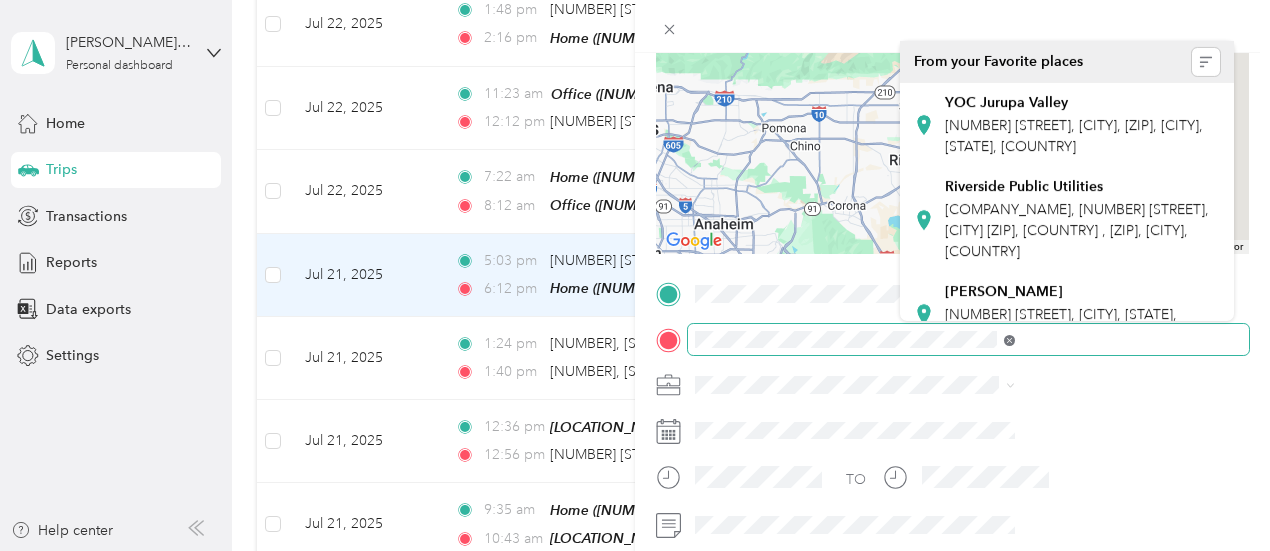 click 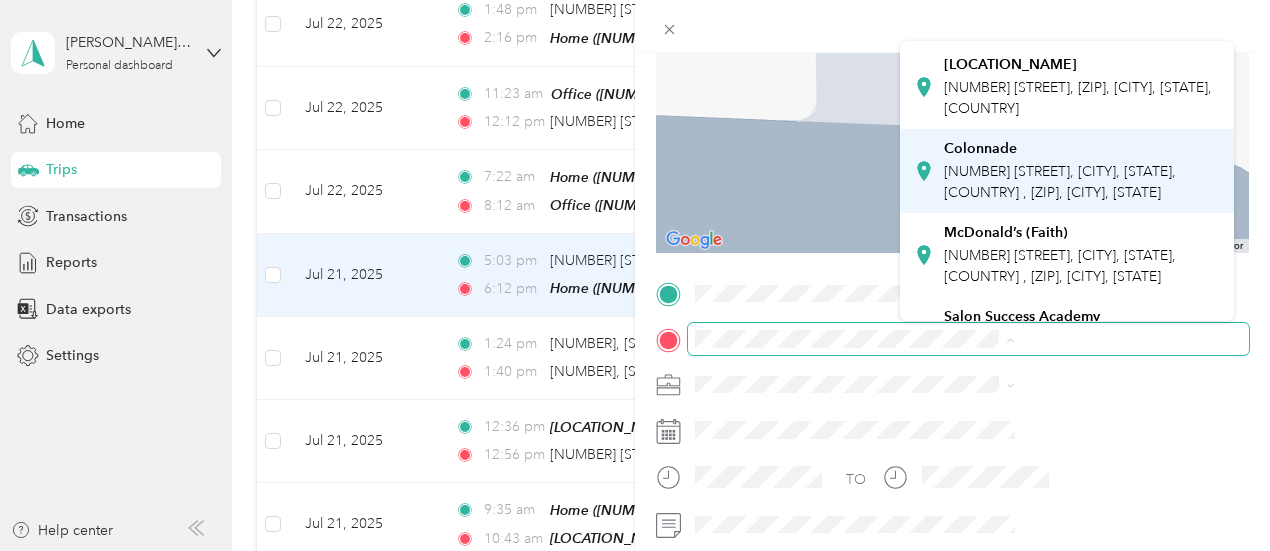 click on "[NUMBER] [STREET], [CITY], [STATE], [COUNTRY] , [ZIP], [CITY], [STATE]" at bounding box center [1060, 182] 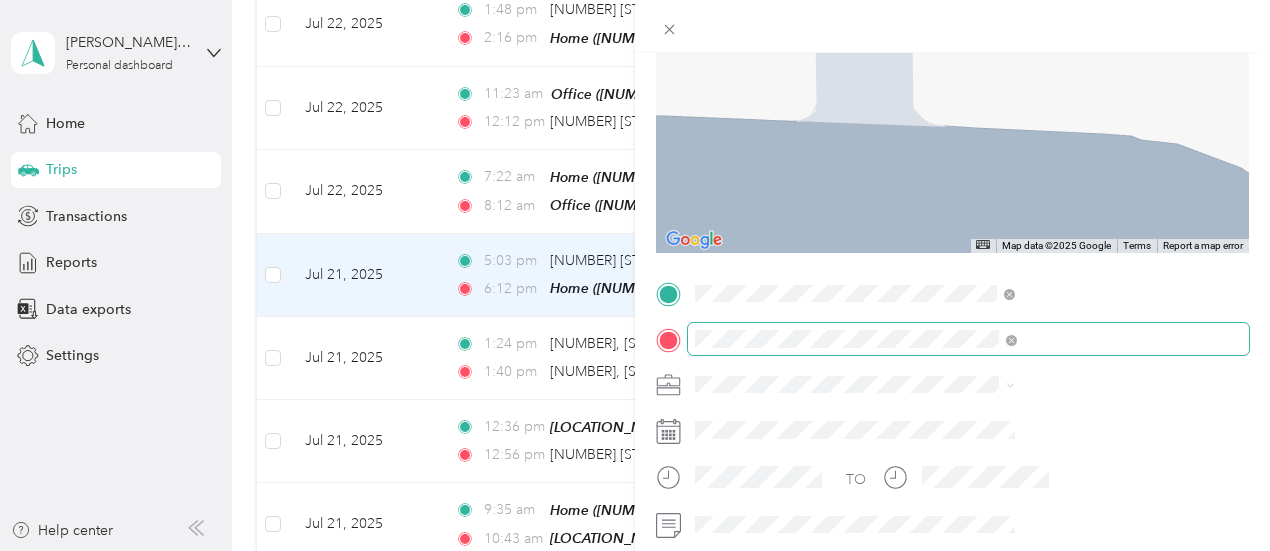 scroll, scrollTop: 416, scrollLeft: 0, axis: vertical 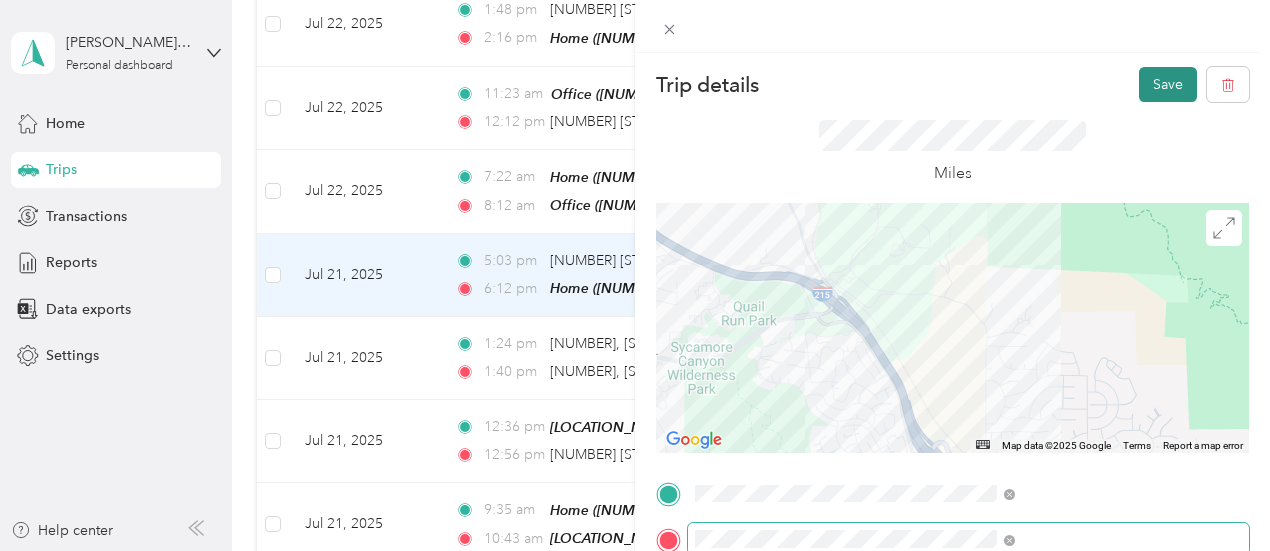 click on "Save" at bounding box center [1168, 84] 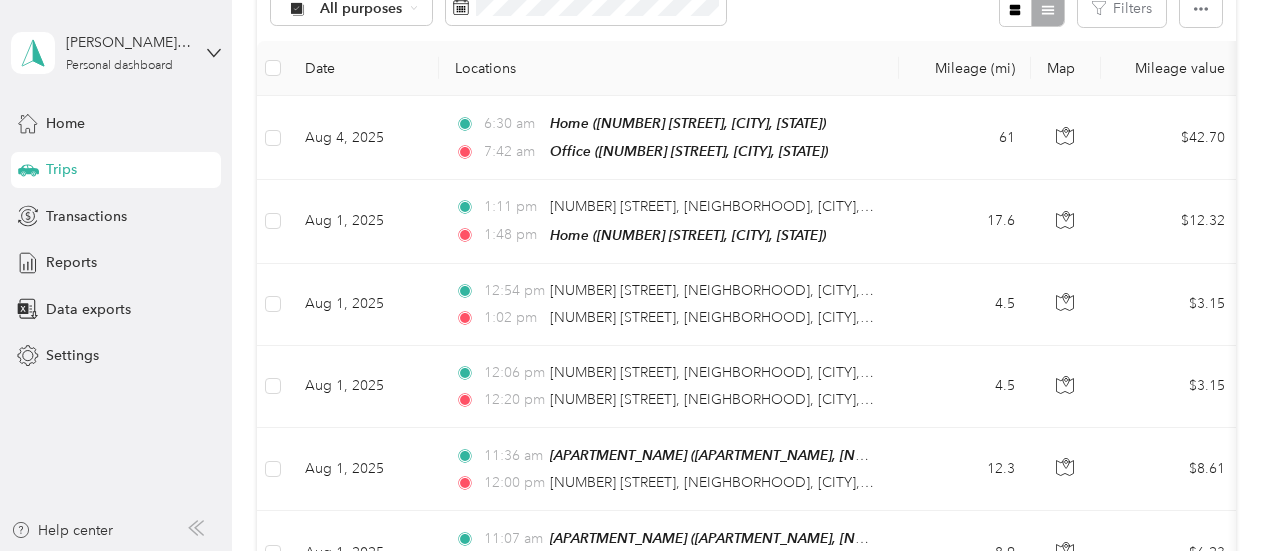 scroll, scrollTop: 0, scrollLeft: 0, axis: both 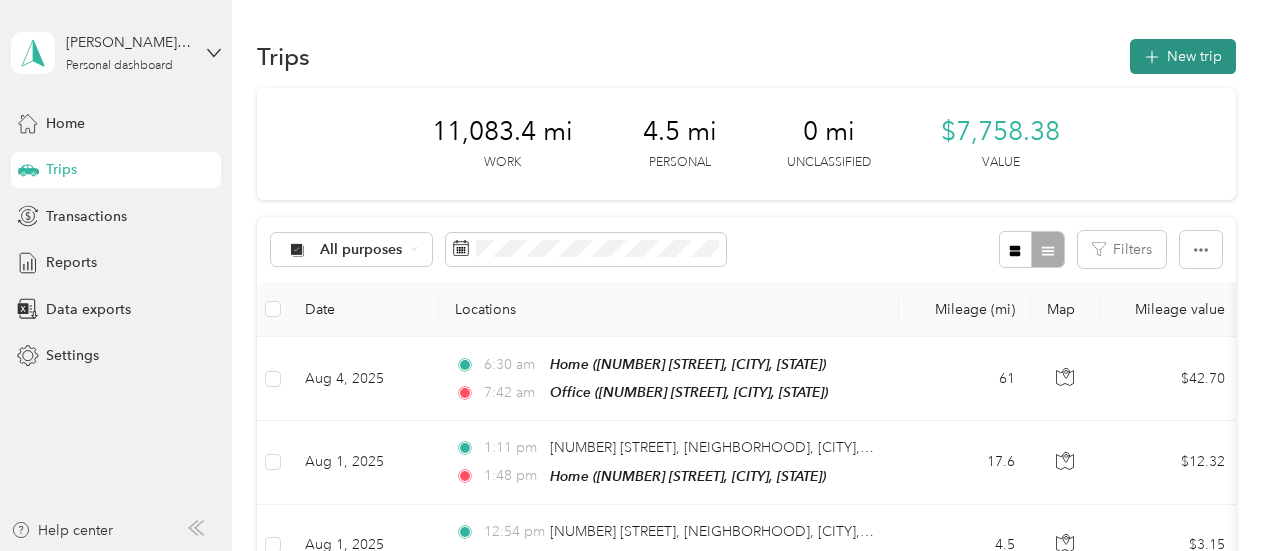 click on "New trip" at bounding box center (1183, 56) 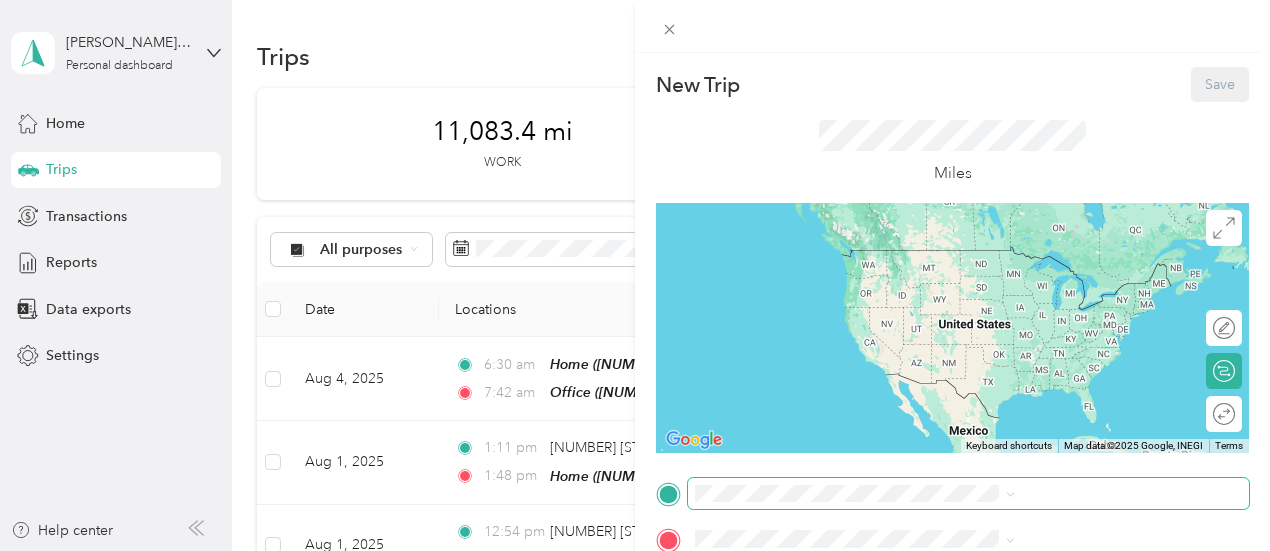 click at bounding box center (968, 494) 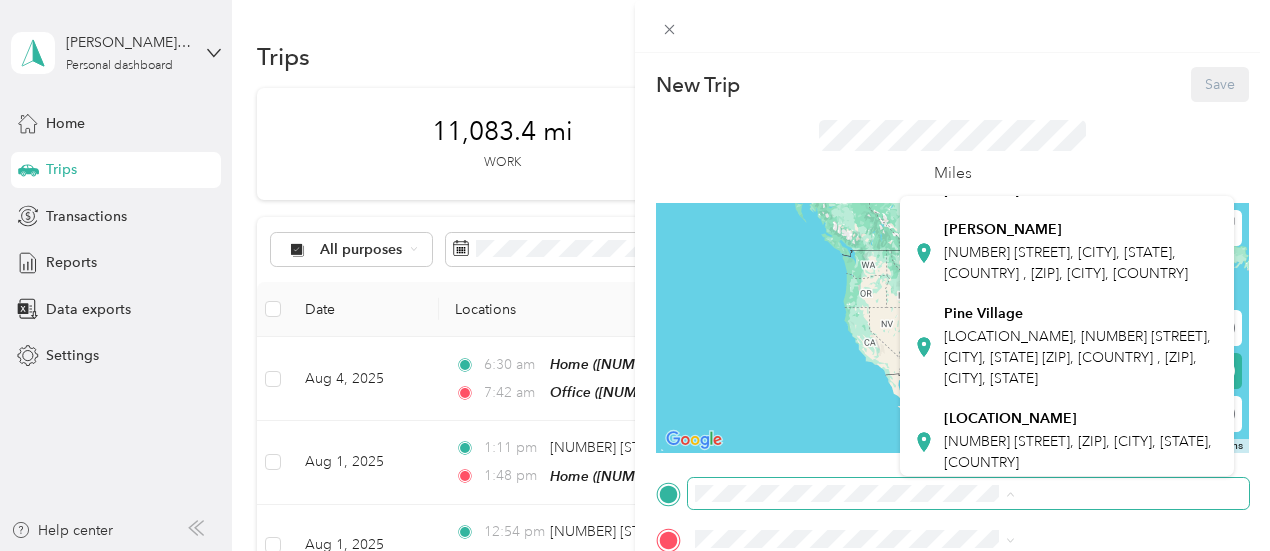 scroll, scrollTop: 400, scrollLeft: 0, axis: vertical 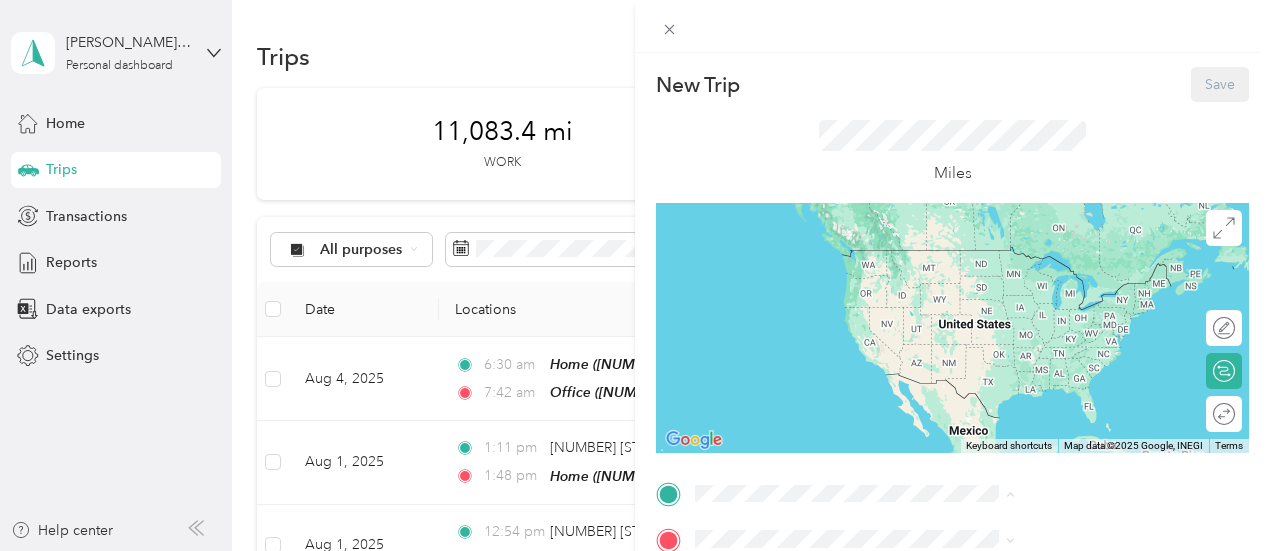 click on "Colonnade" at bounding box center [1081, 403] 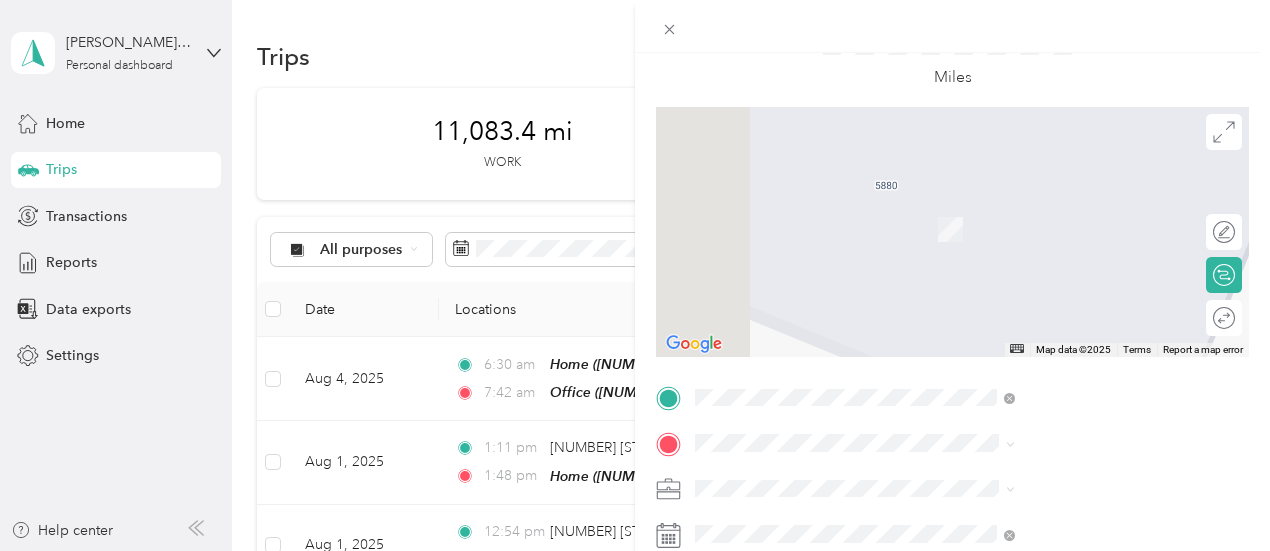 scroll, scrollTop: 200, scrollLeft: 0, axis: vertical 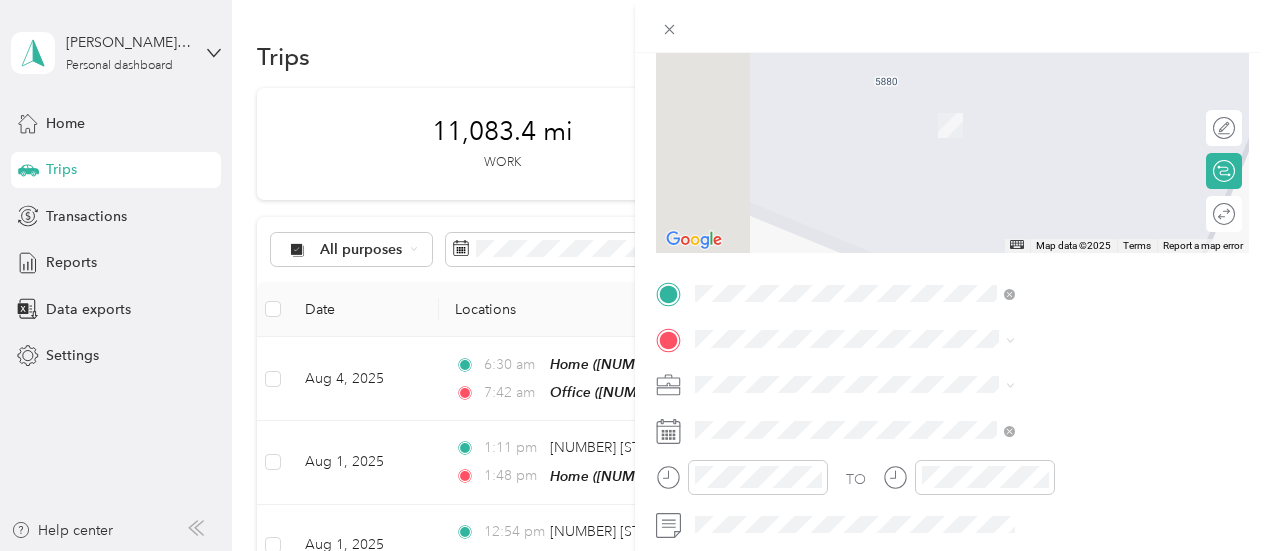 click on "[NUMBER] [STREET], [ZIP], [CITY], [STATE], [COUNTRY]" at bounding box center [1078, 134] 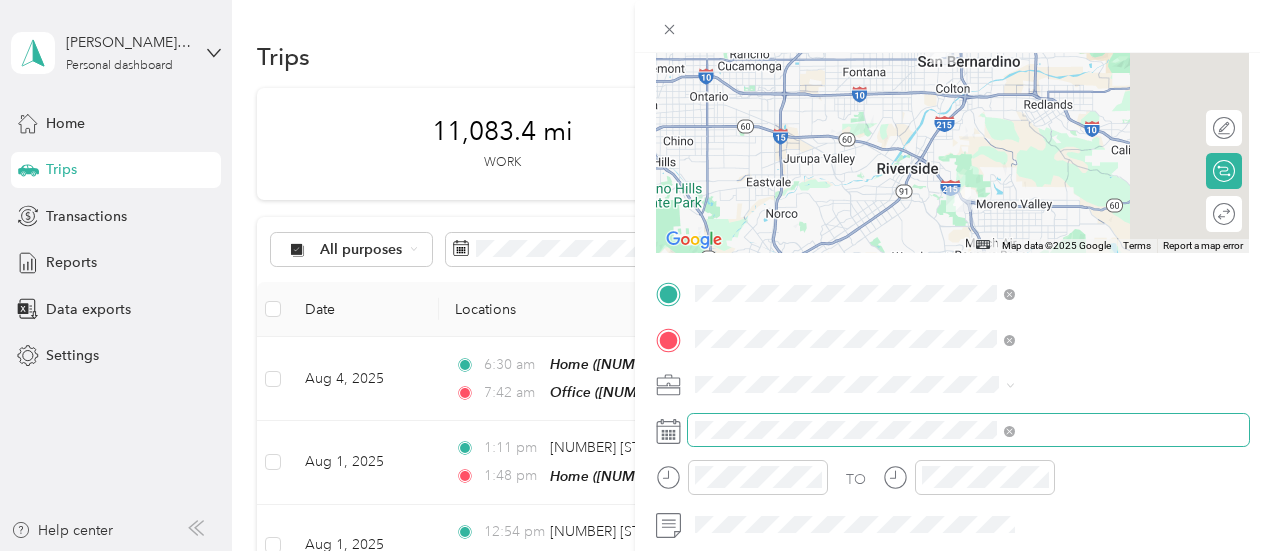 click at bounding box center [968, 430] 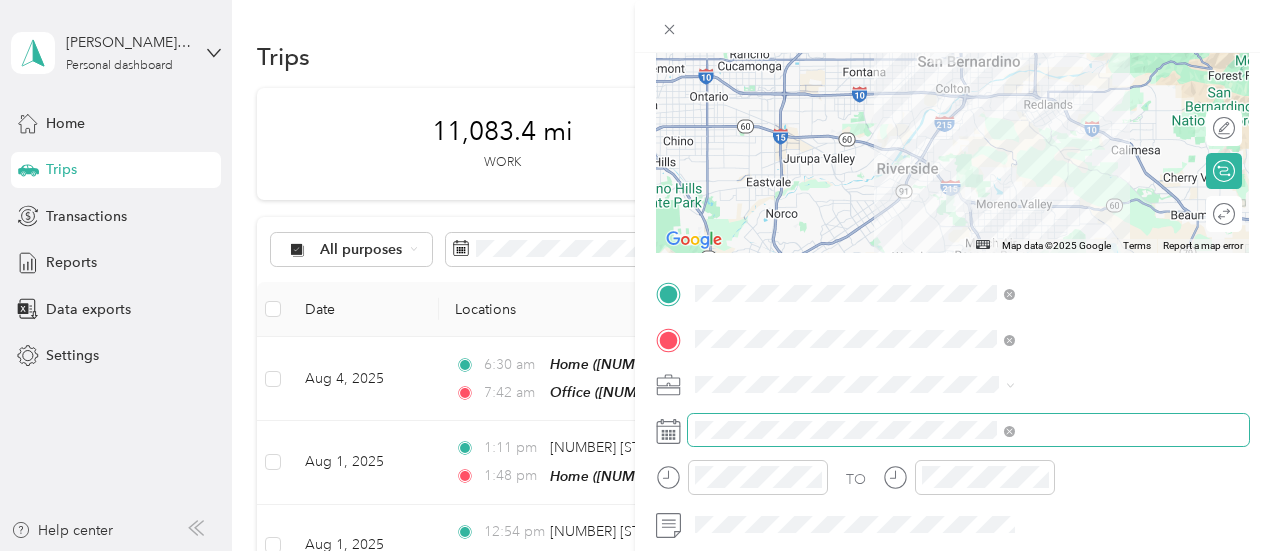 click at bounding box center (968, 430) 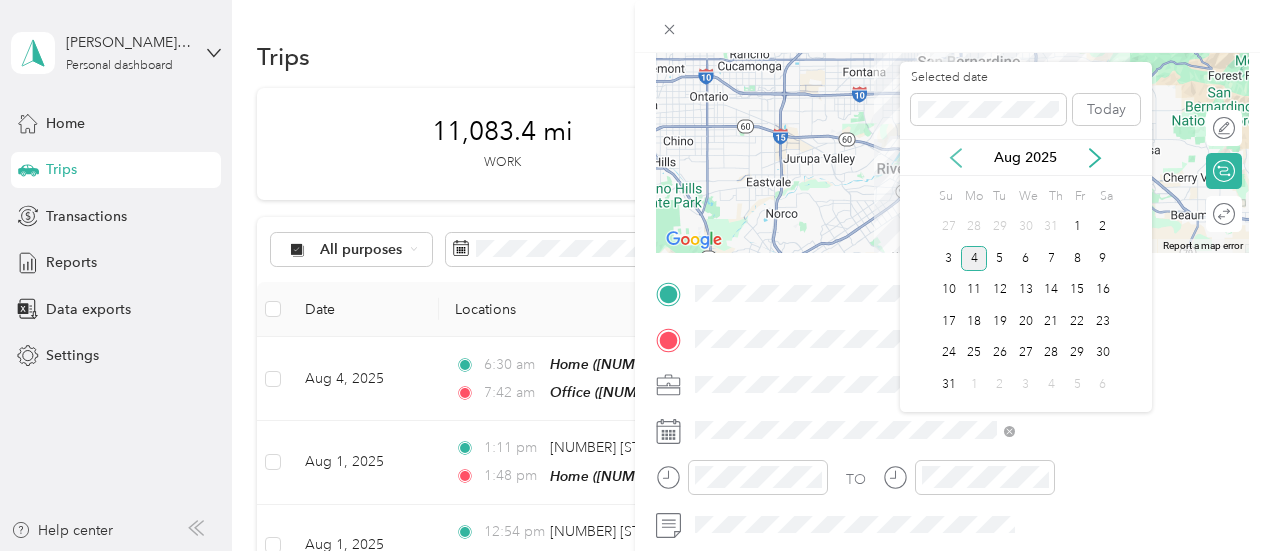 click 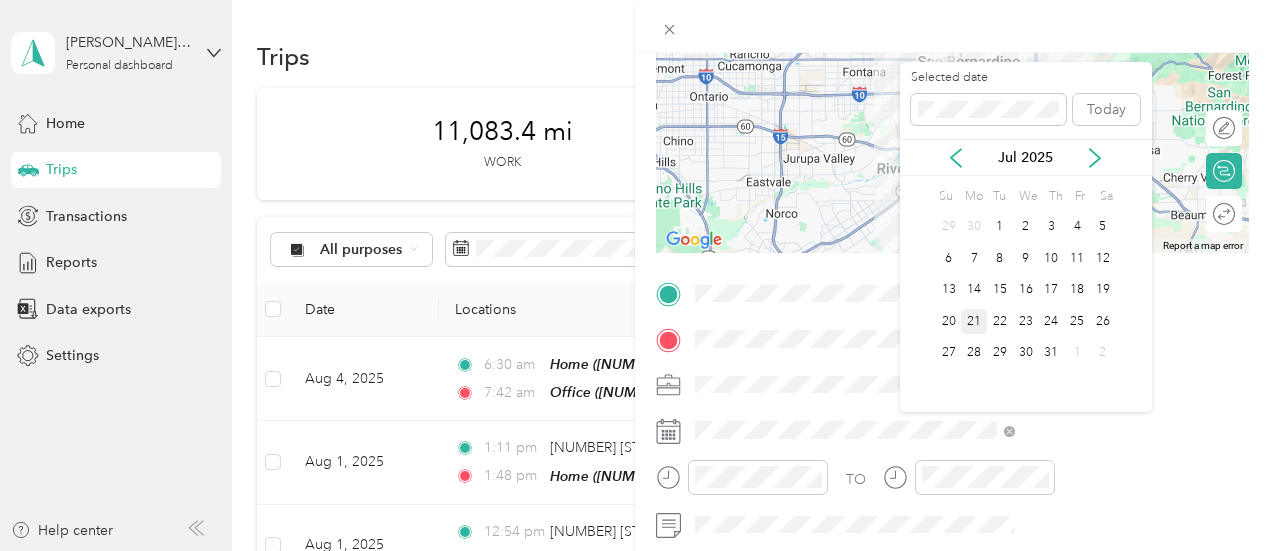 click on "21" at bounding box center (974, 321) 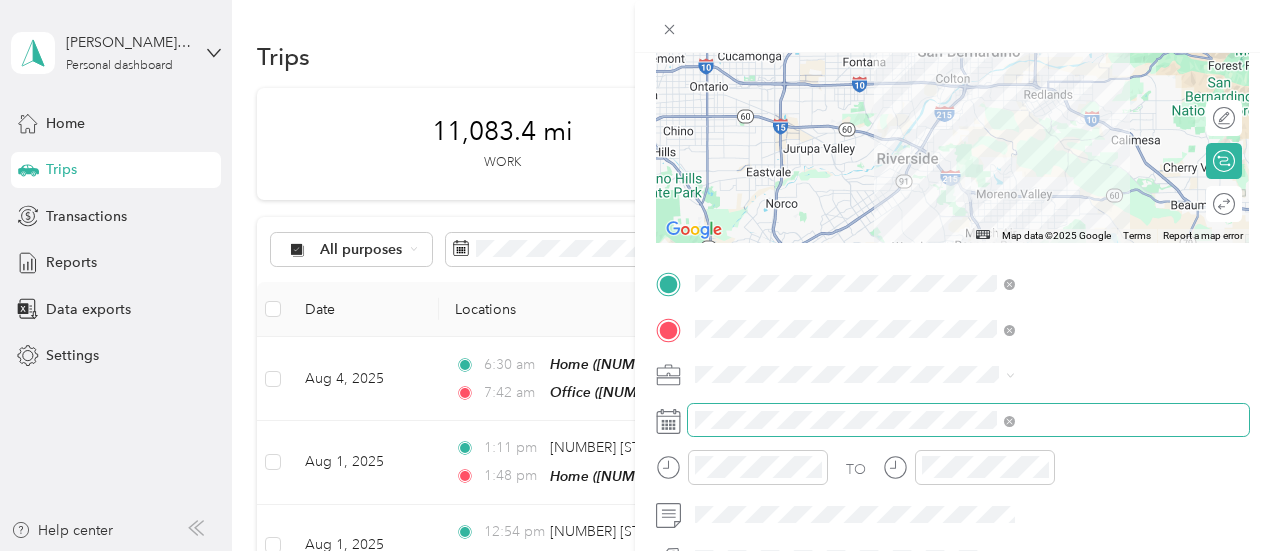 scroll, scrollTop: 200, scrollLeft: 0, axis: vertical 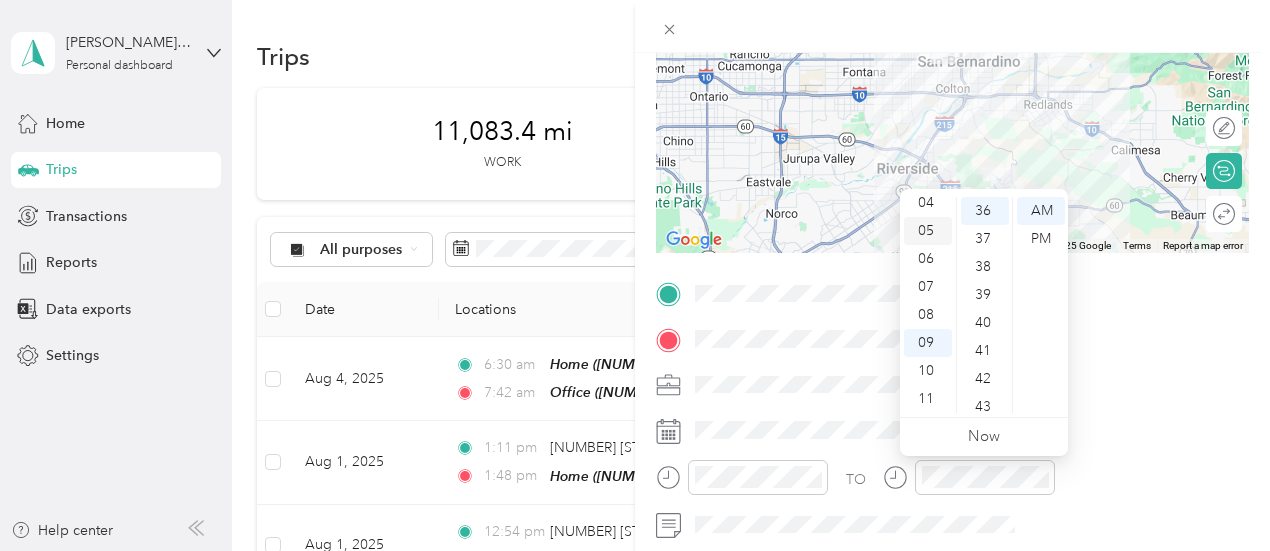 click on "05" at bounding box center (928, 231) 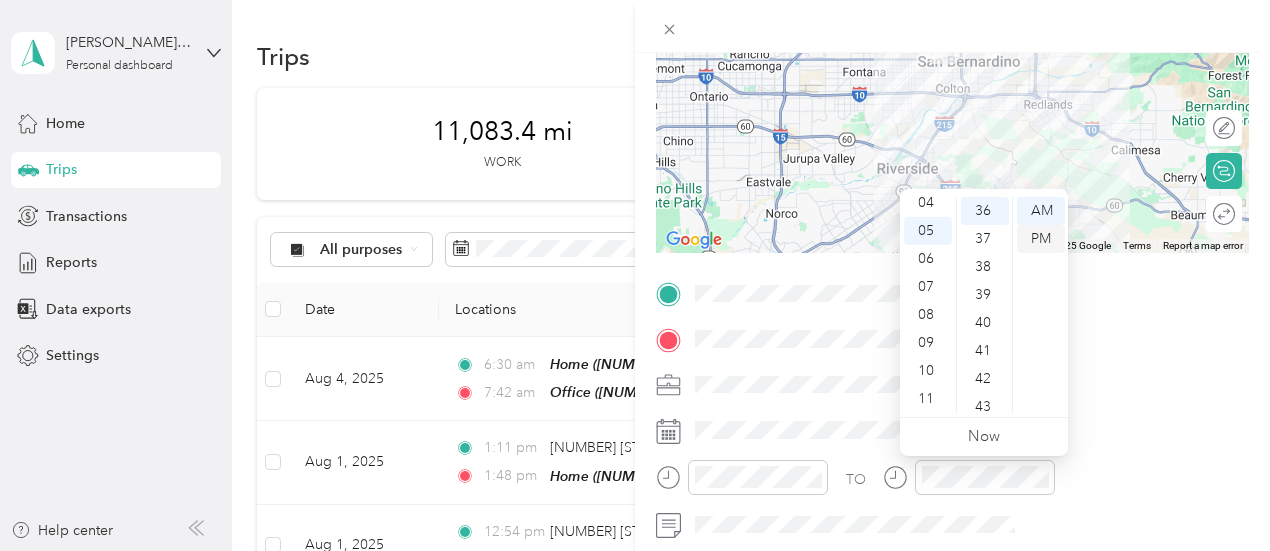 click on "PM" at bounding box center [1041, 239] 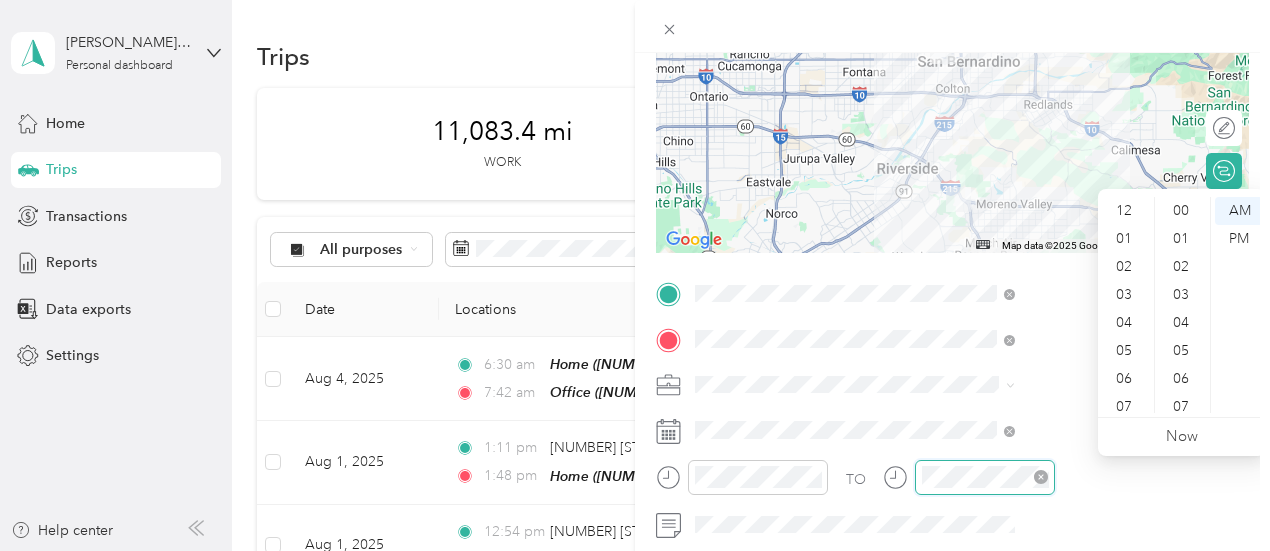 scroll, scrollTop: 1008, scrollLeft: 0, axis: vertical 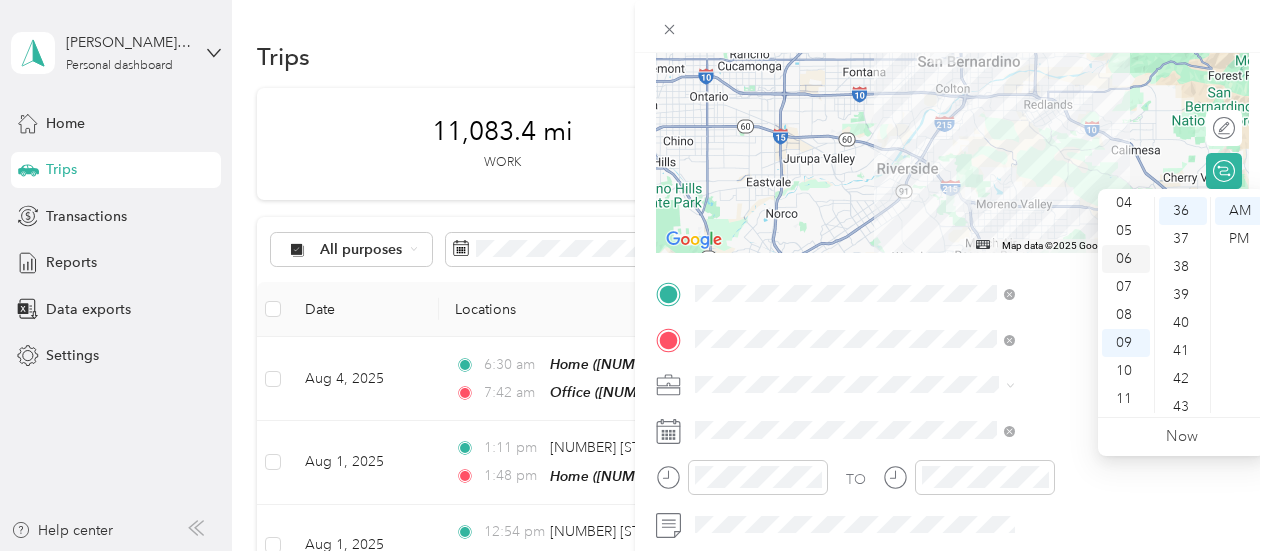 click on "06" at bounding box center [1126, 259] 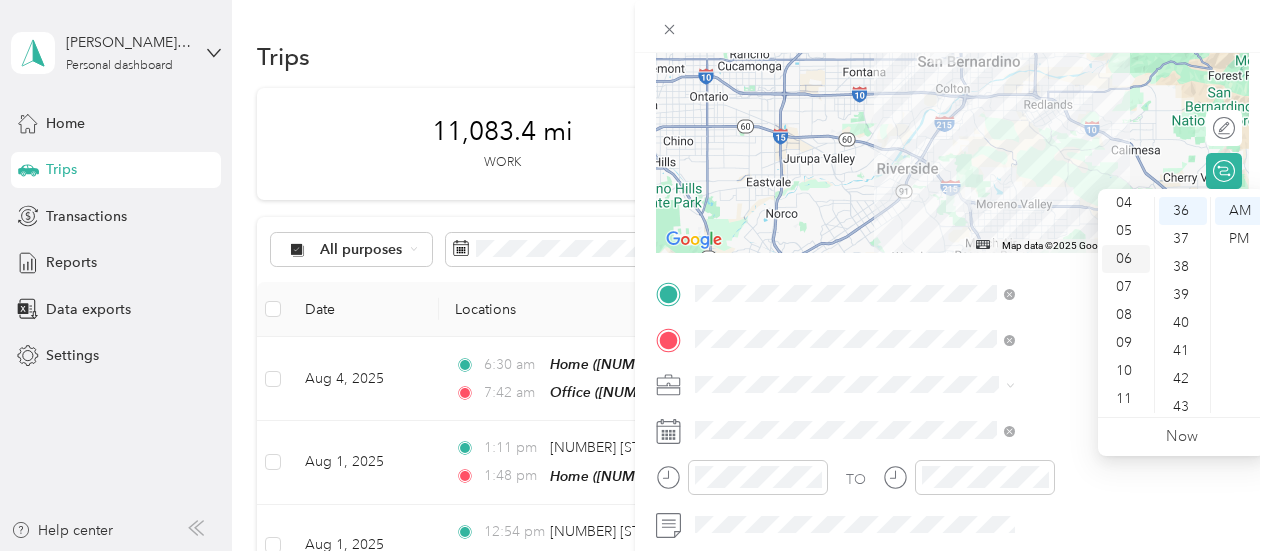 click on "06" at bounding box center (1126, 259) 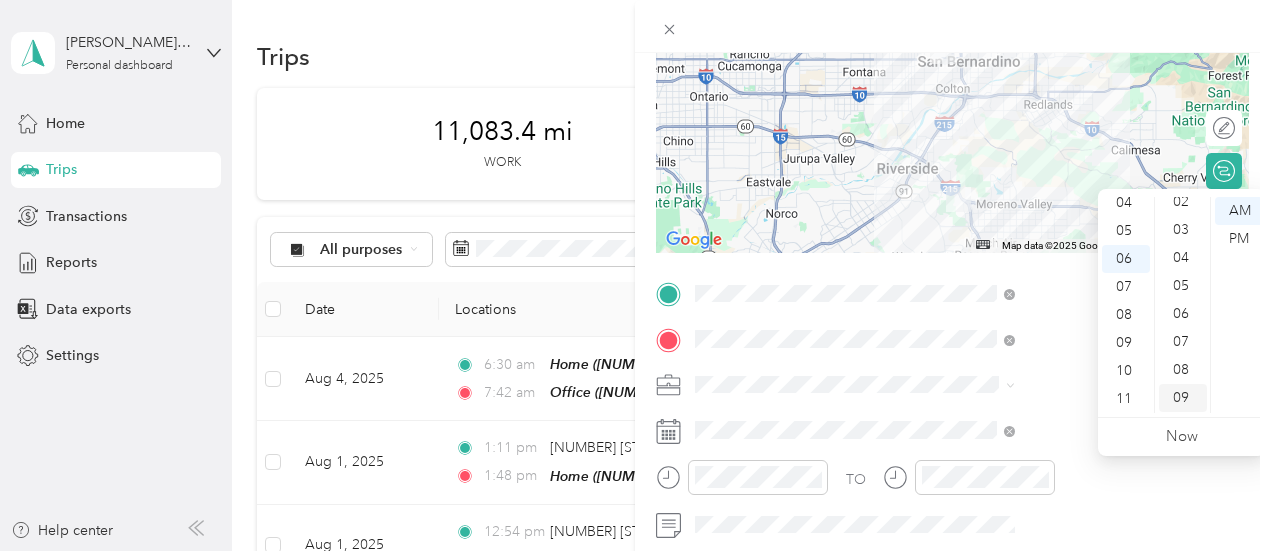 scroll, scrollTop: 0, scrollLeft: 0, axis: both 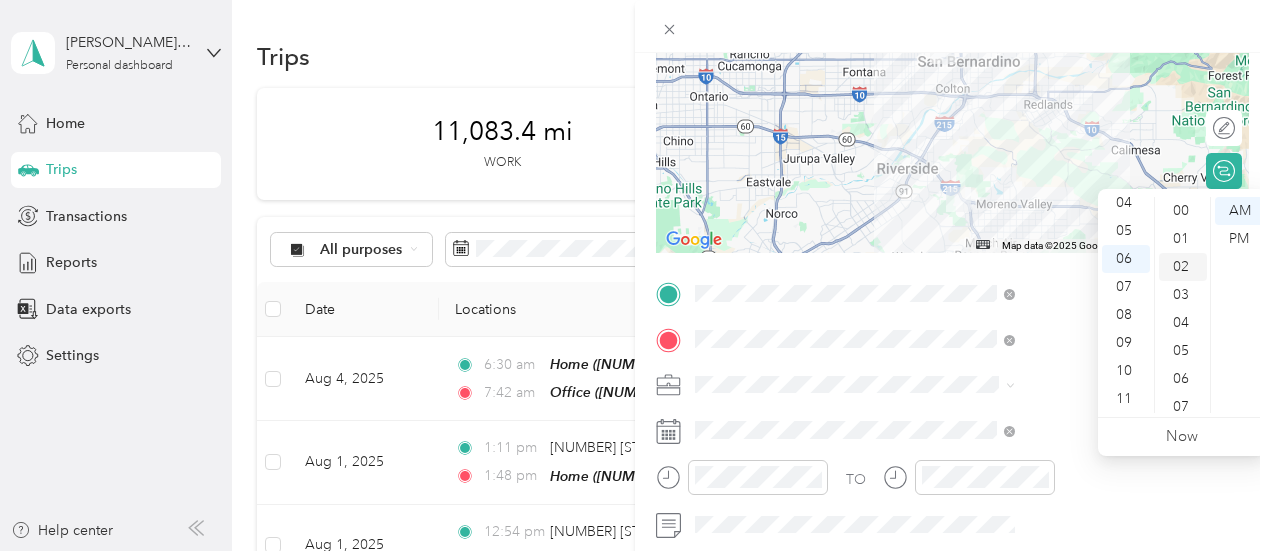 click on "02" at bounding box center (1183, 267) 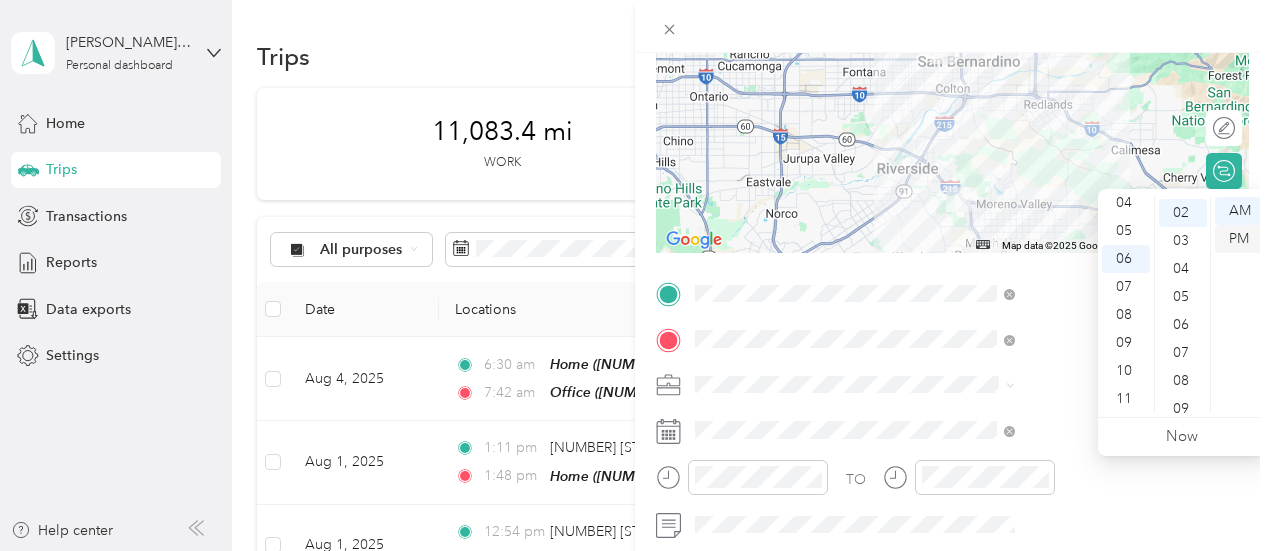 scroll, scrollTop: 56, scrollLeft: 0, axis: vertical 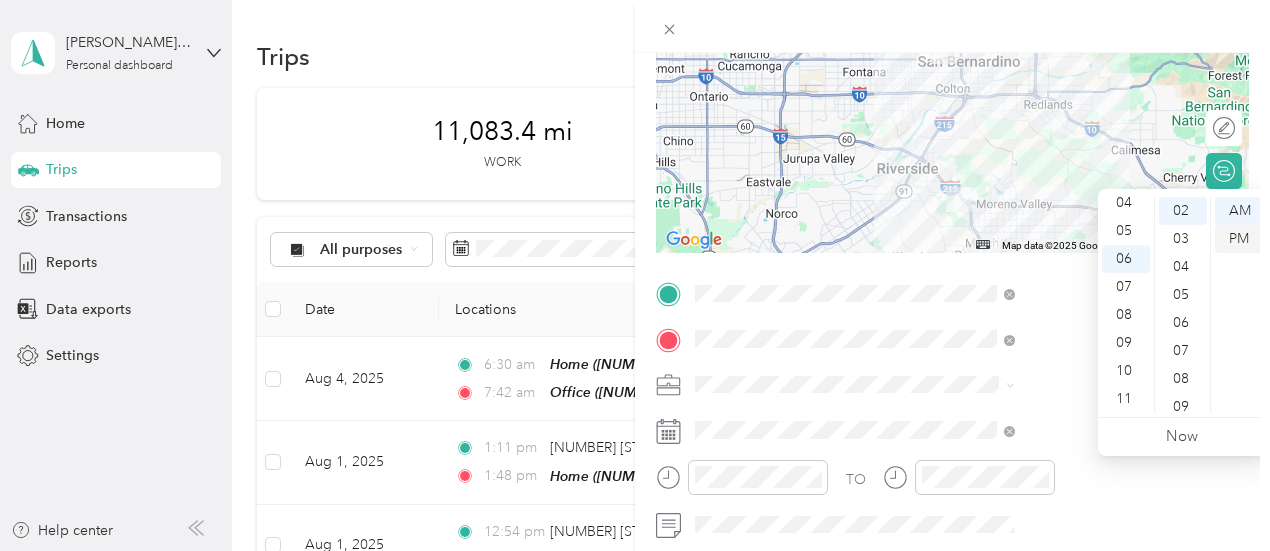 click on "PM" at bounding box center (1239, 239) 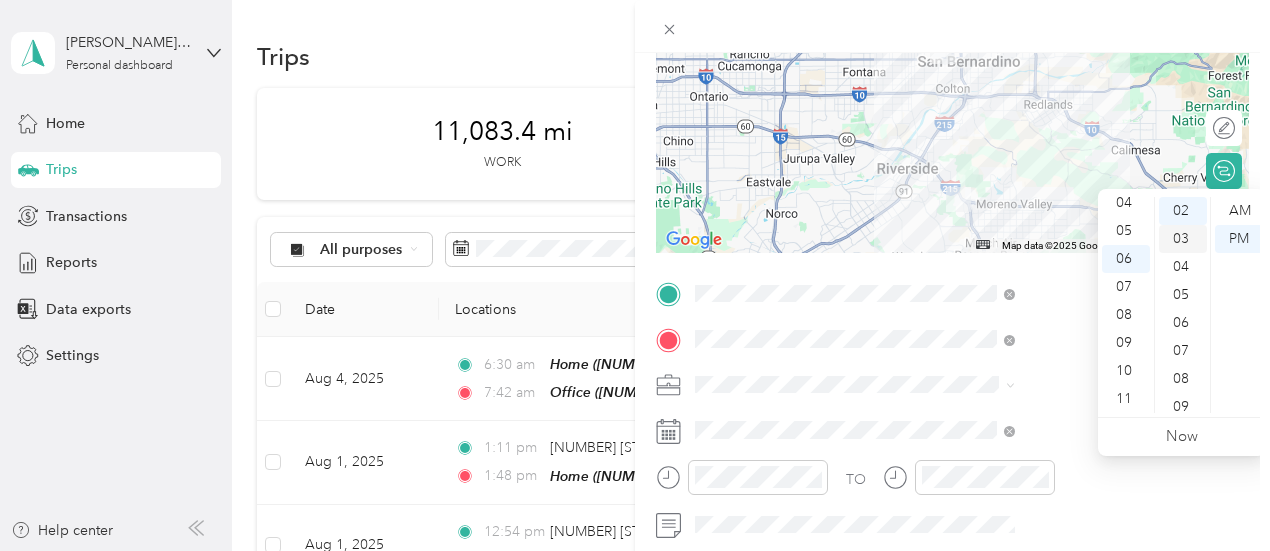 click on "03" at bounding box center (1183, 239) 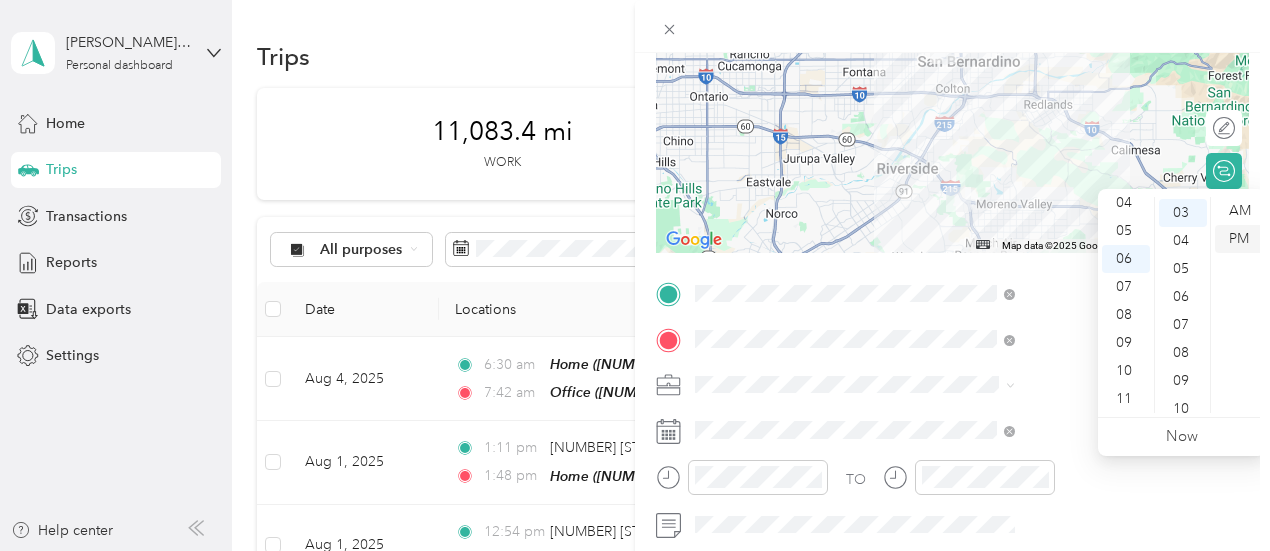 scroll, scrollTop: 84, scrollLeft: 0, axis: vertical 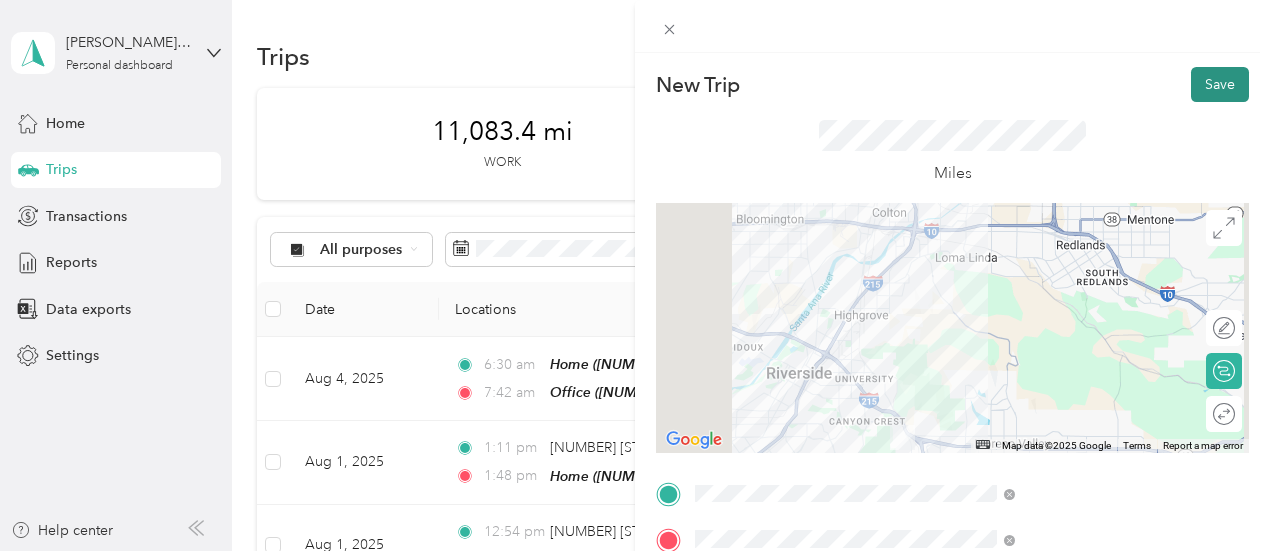 click on "Save" at bounding box center [1220, 84] 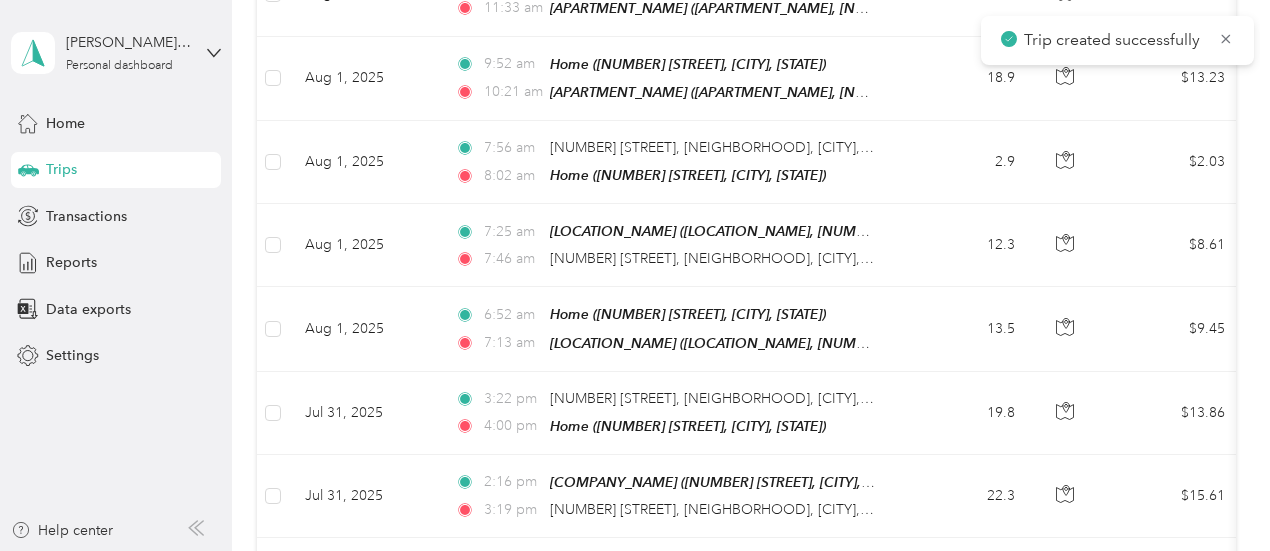 scroll, scrollTop: 0, scrollLeft: 0, axis: both 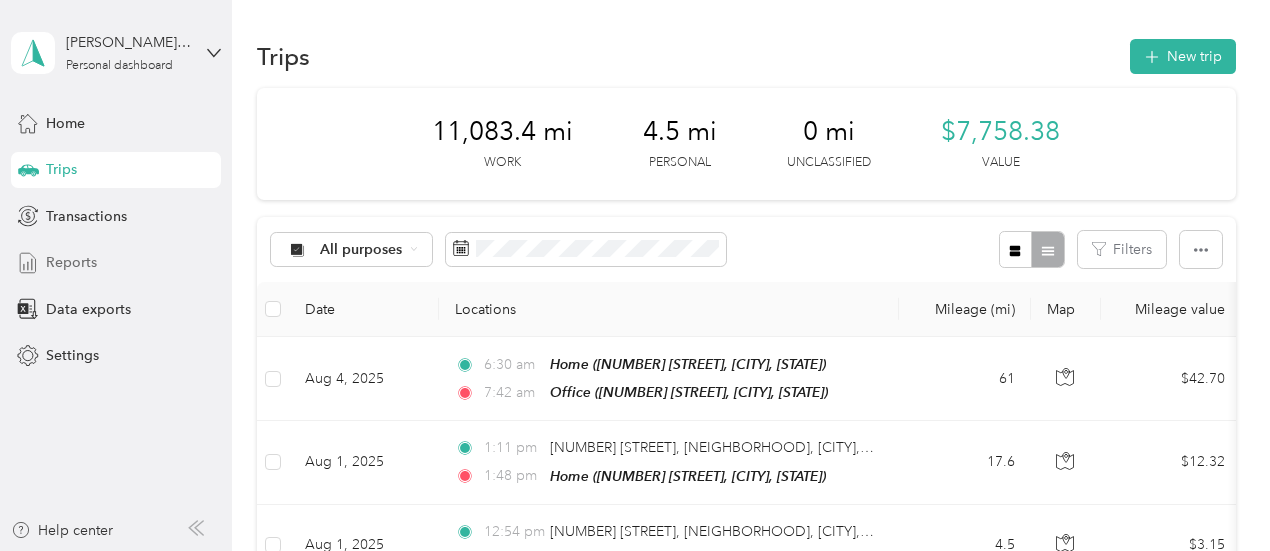 click on "Reports" at bounding box center (71, 262) 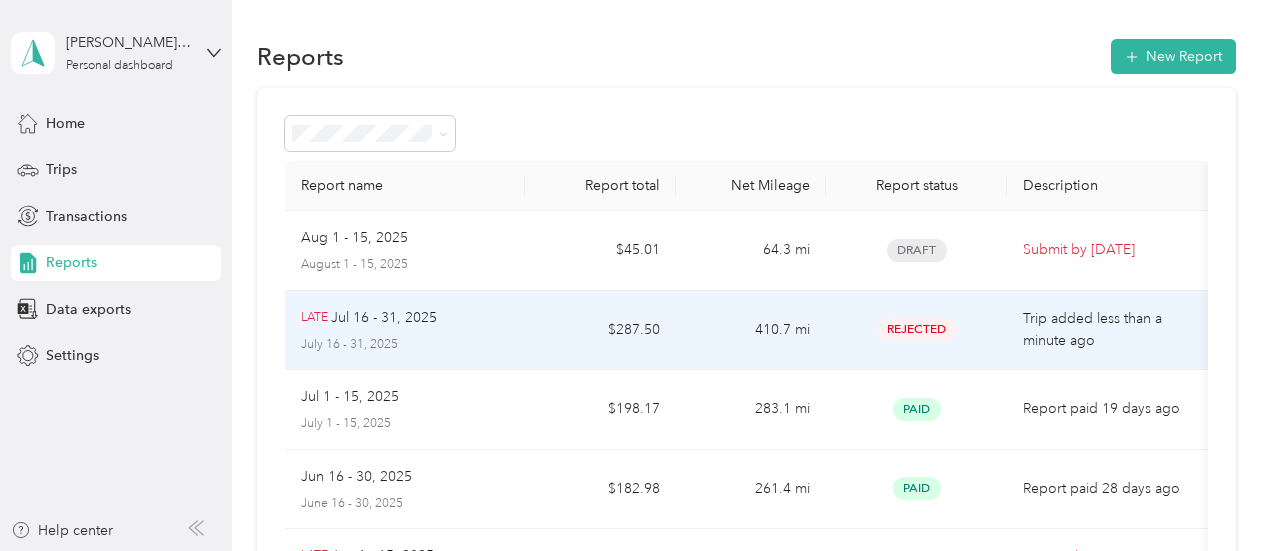 click on "410.7 mi" at bounding box center (751, 331) 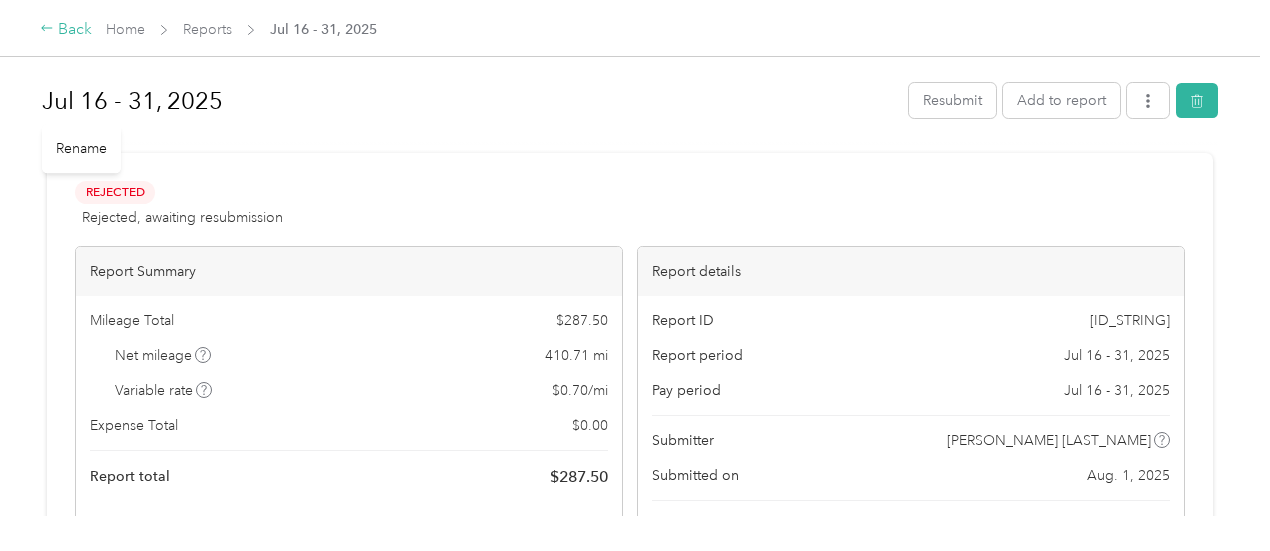 click 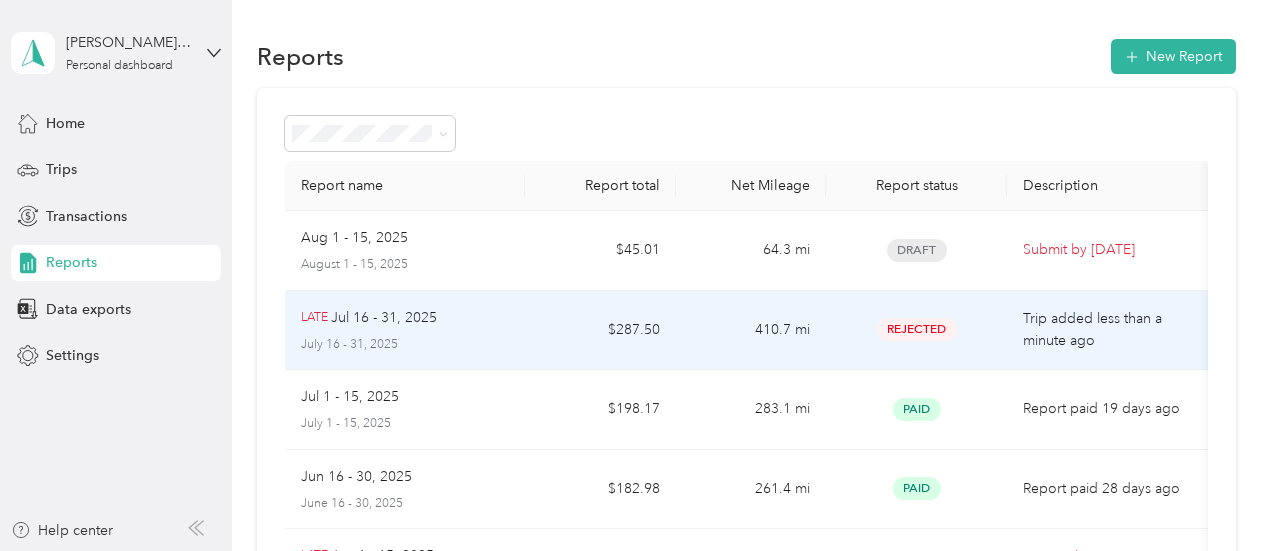 drag, startPoint x: 550, startPoint y: 351, endPoint x: 1279, endPoint y: 199, distance: 744.6778 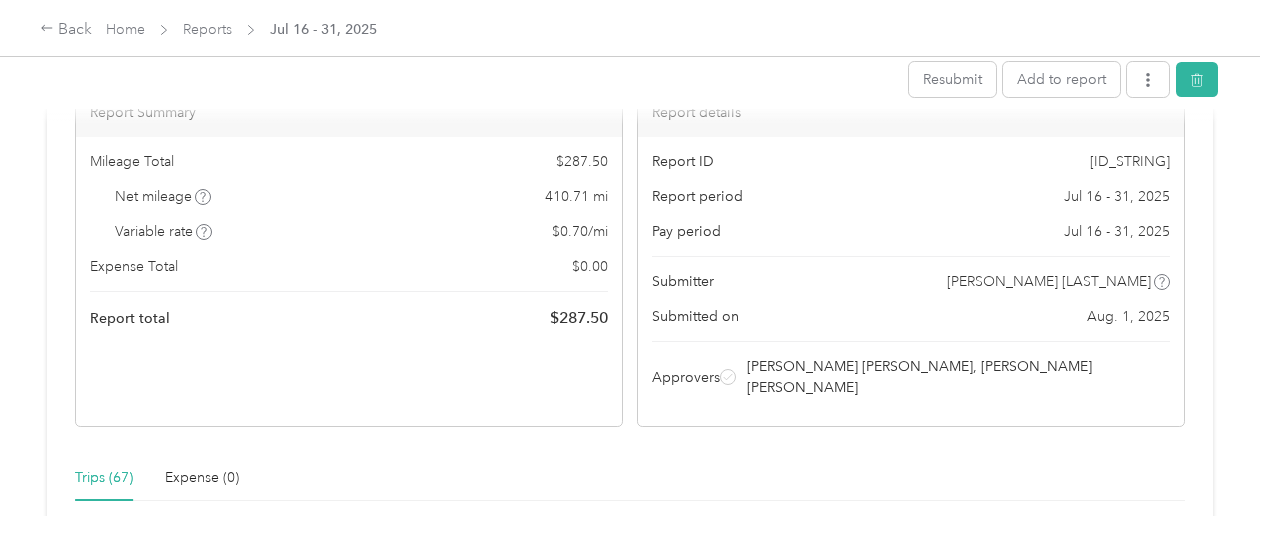 scroll, scrollTop: 0, scrollLeft: 0, axis: both 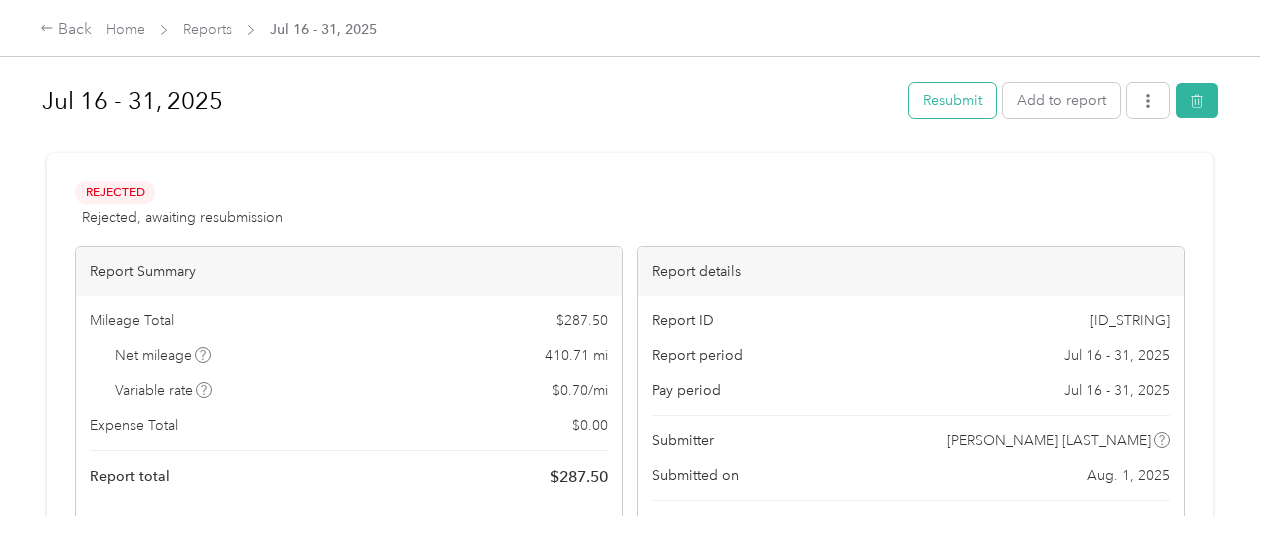 click on "Resubmit" at bounding box center (952, 100) 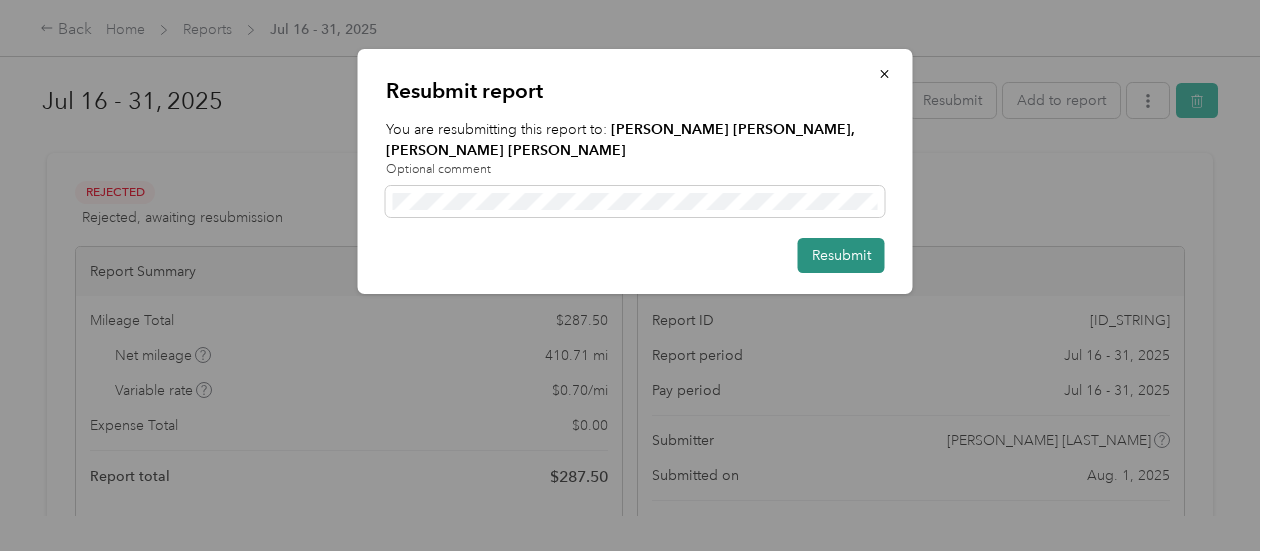 click on "Resubmit" at bounding box center [841, 255] 